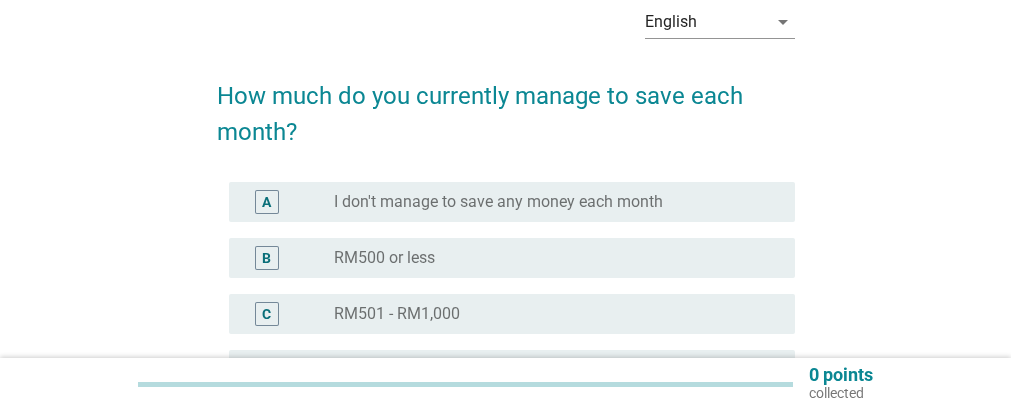 scroll, scrollTop: 200, scrollLeft: 0, axis: vertical 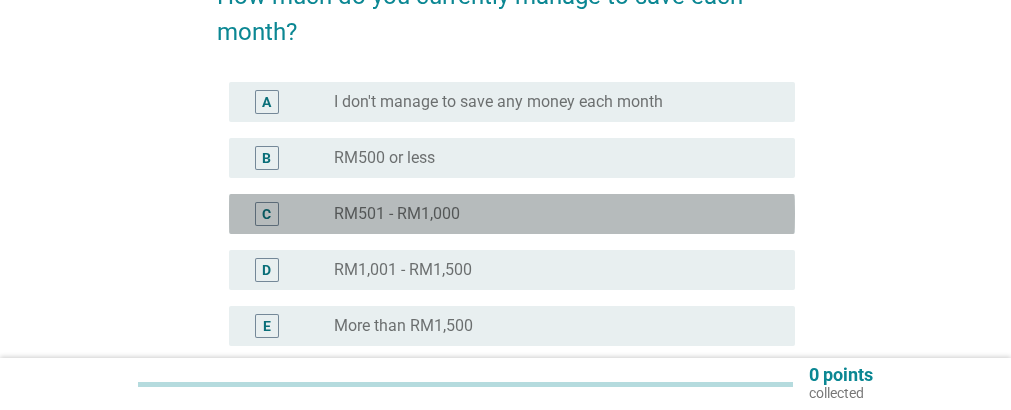 click on "radio_button_unchecked RM501 - RM1,000" at bounding box center [548, 214] 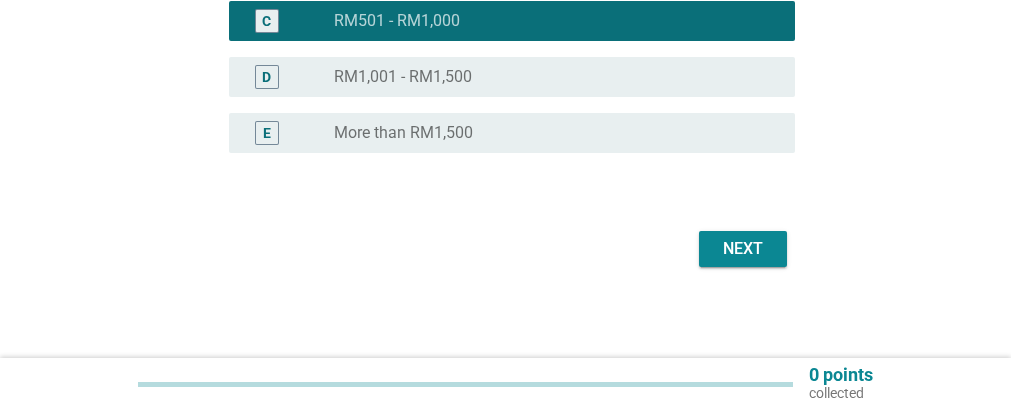 scroll, scrollTop: 398, scrollLeft: 0, axis: vertical 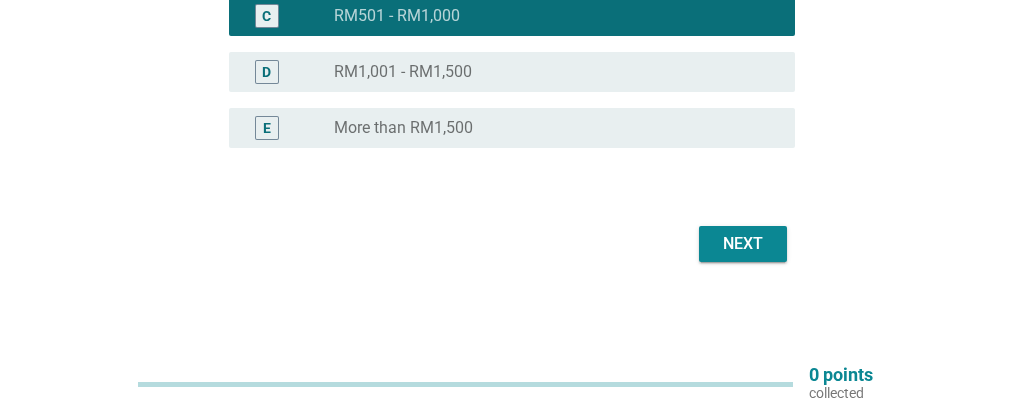 click on "Next" at bounding box center [743, 244] 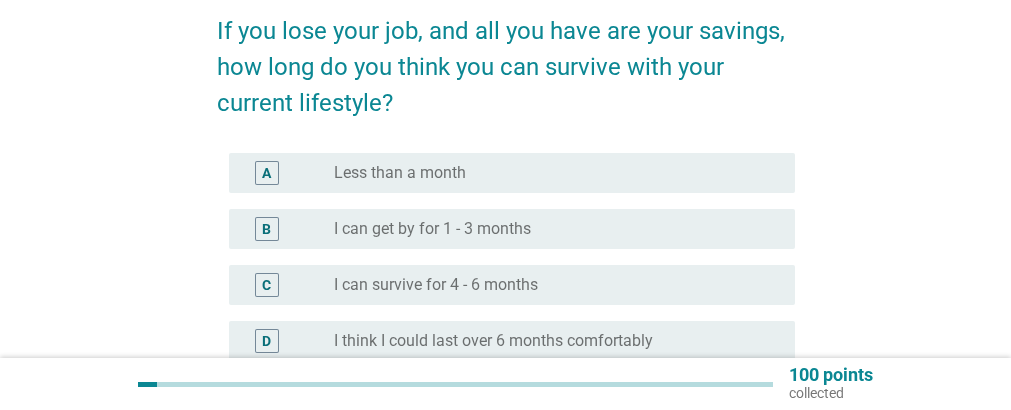 scroll, scrollTop: 200, scrollLeft: 0, axis: vertical 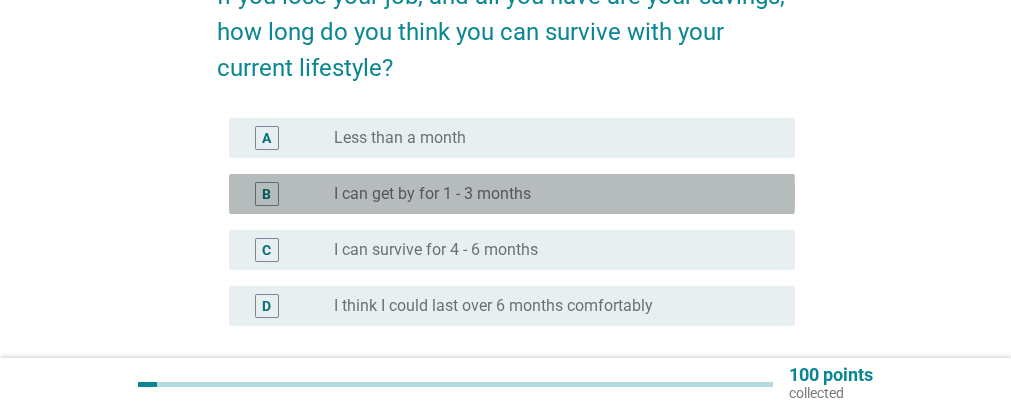 click on "I can get by for 1 - 3 months" at bounding box center [432, 194] 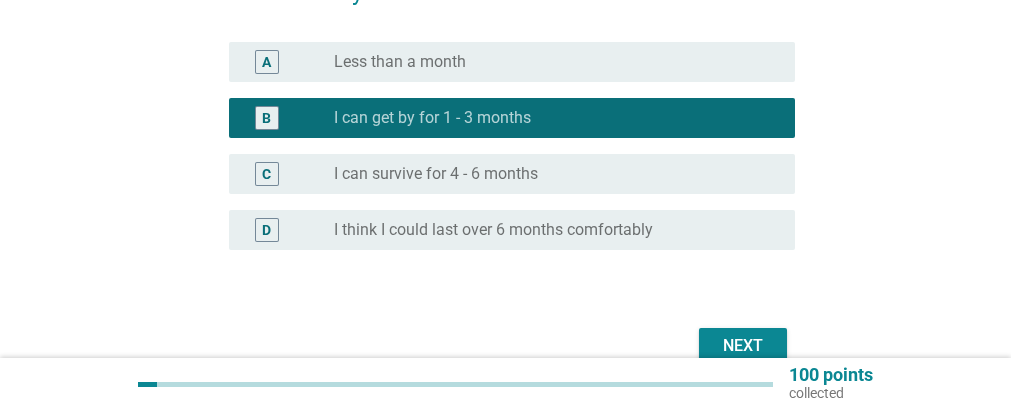 scroll, scrollTop: 378, scrollLeft: 0, axis: vertical 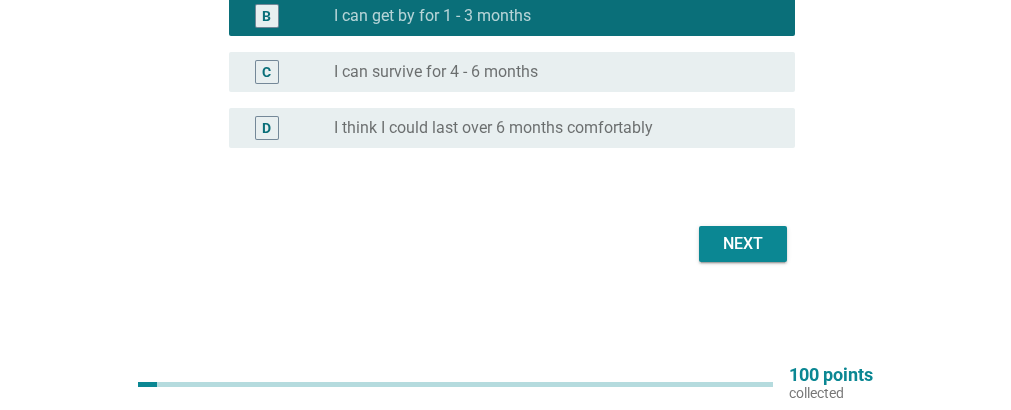 click on "Next" at bounding box center [743, 244] 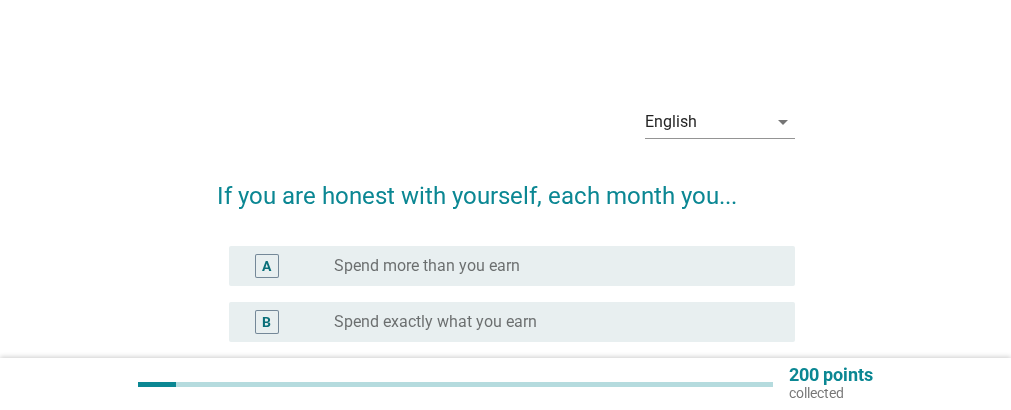 scroll, scrollTop: 100, scrollLeft: 0, axis: vertical 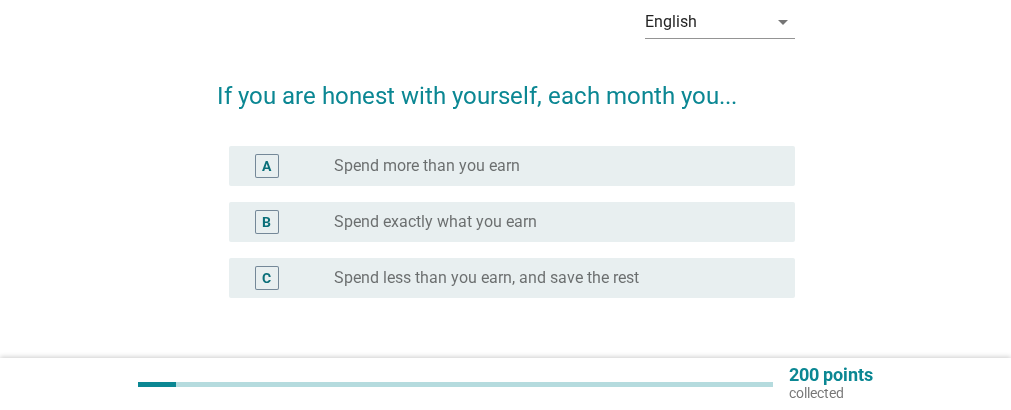 click on "Spend exactly what you earn" at bounding box center [435, 222] 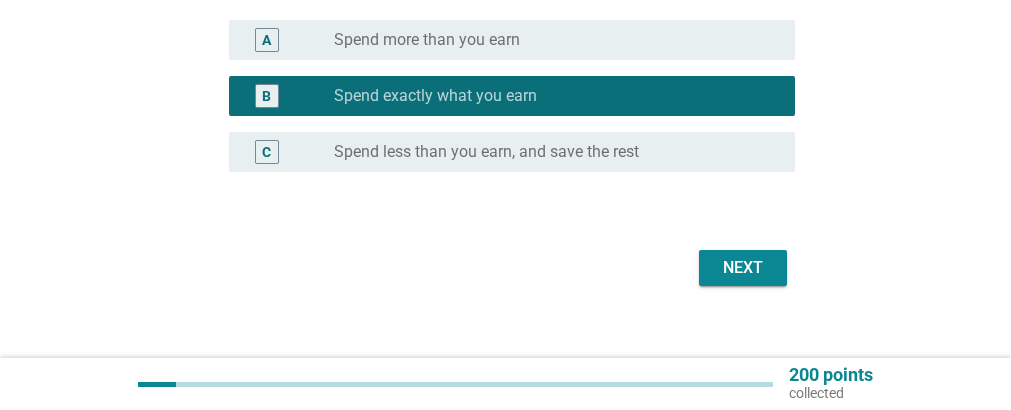 scroll, scrollTop: 250, scrollLeft: 0, axis: vertical 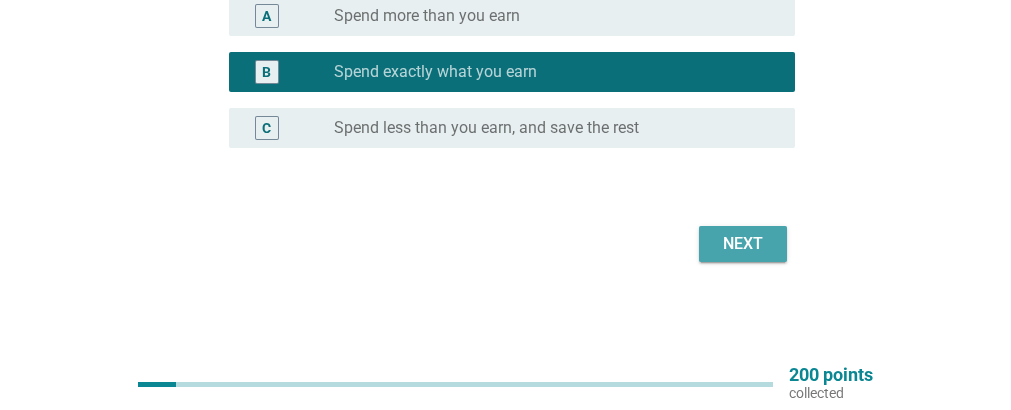 click on "Next" at bounding box center (743, 244) 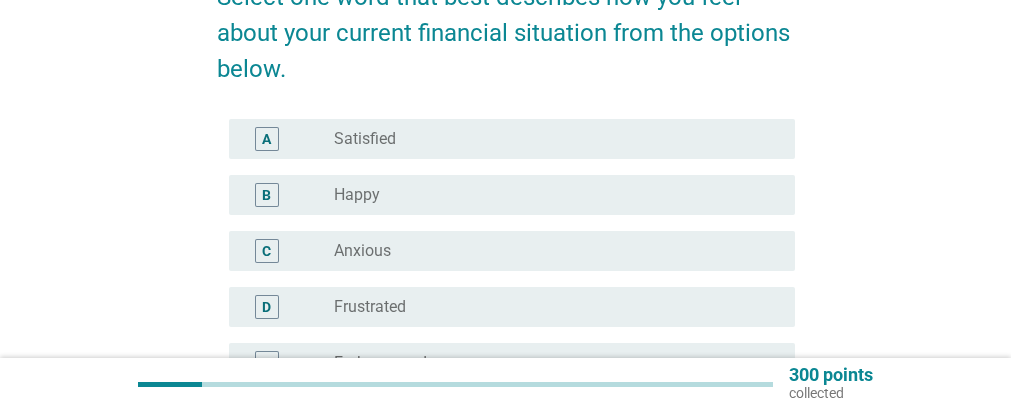 scroll, scrollTop: 200, scrollLeft: 0, axis: vertical 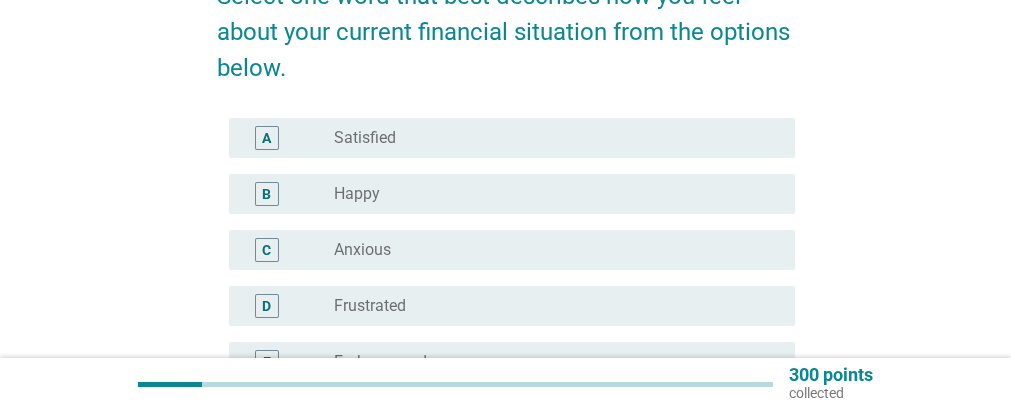 click on "radio_button_unchecked Anxious" at bounding box center (548, 250) 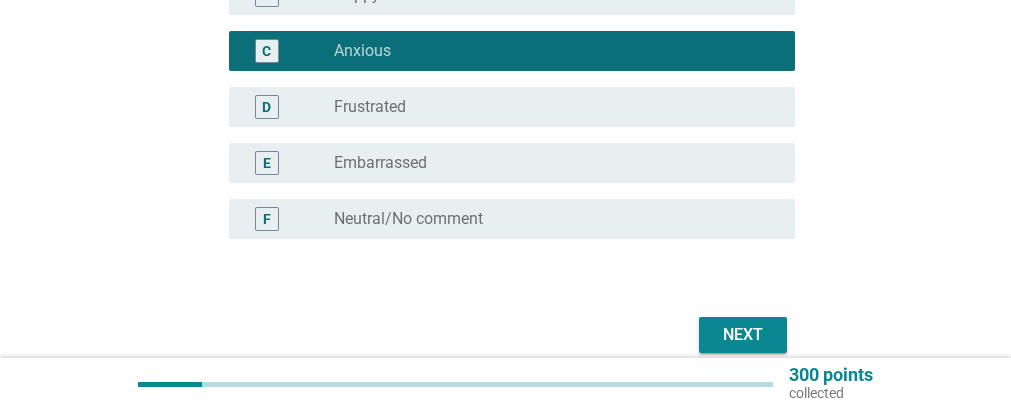 scroll, scrollTop: 400, scrollLeft: 0, axis: vertical 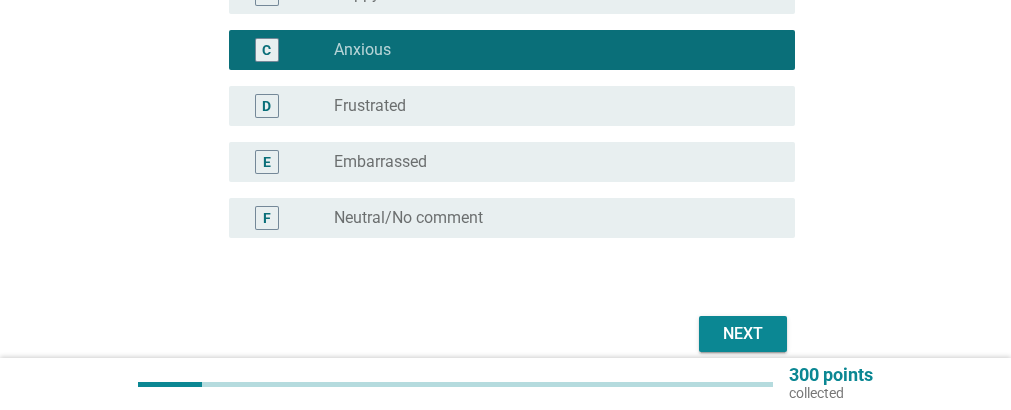click on "Next" at bounding box center [743, 334] 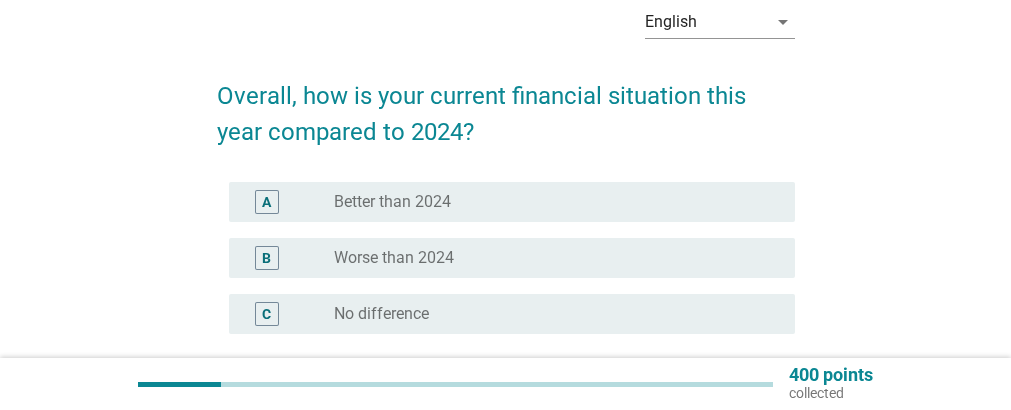 scroll, scrollTop: 200, scrollLeft: 0, axis: vertical 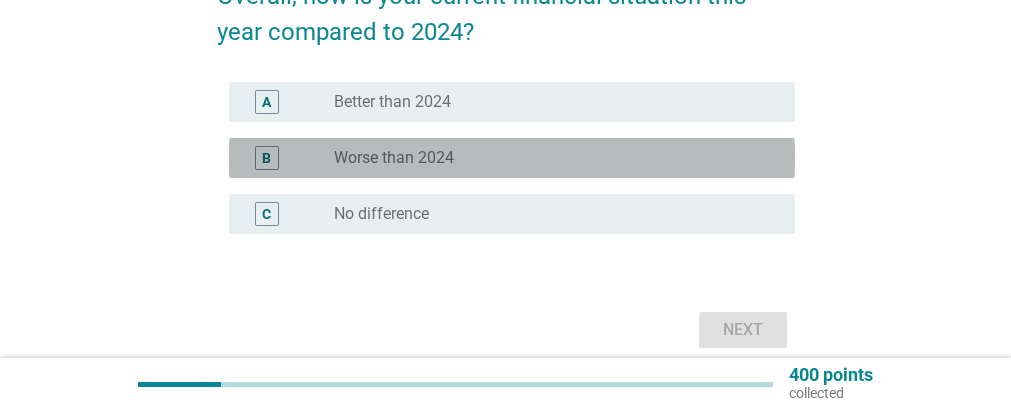 click on "Worse than 2024" at bounding box center [394, 158] 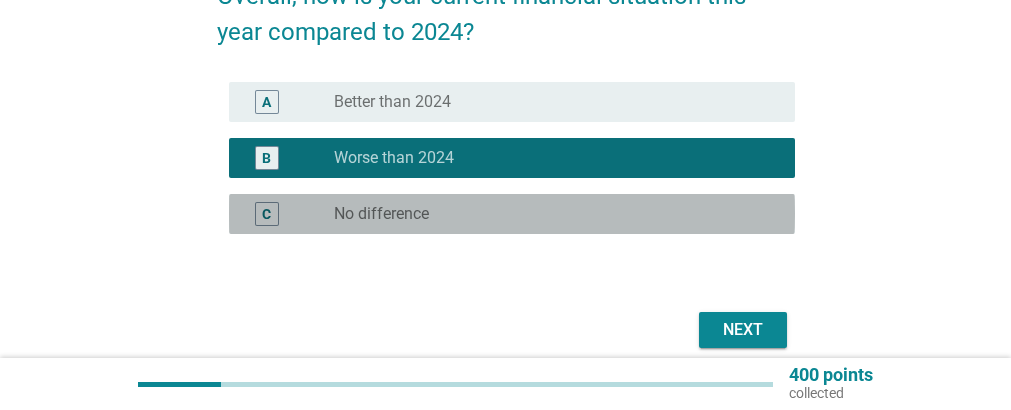 click on "No difference" at bounding box center [381, 214] 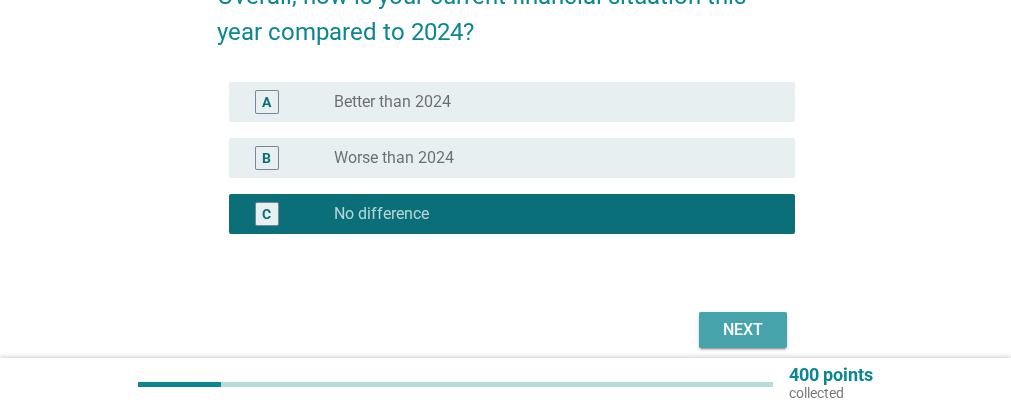 click on "Next" at bounding box center (743, 330) 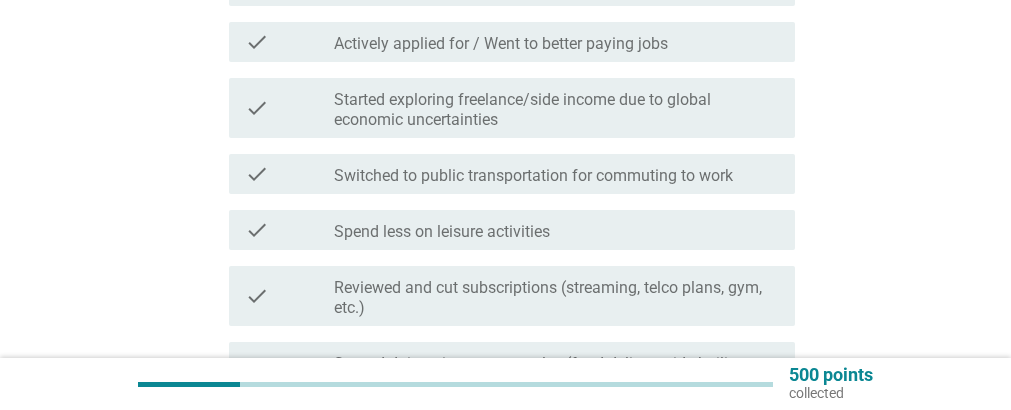 scroll, scrollTop: 400, scrollLeft: 0, axis: vertical 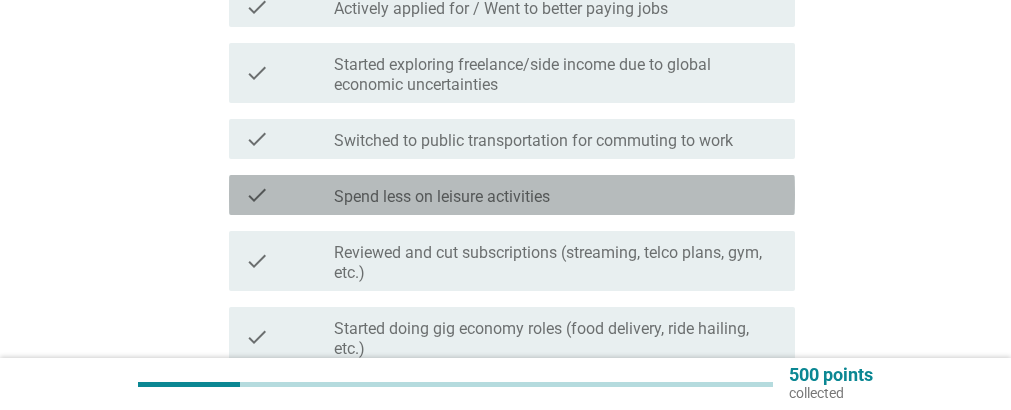 click on "check" at bounding box center [289, 195] 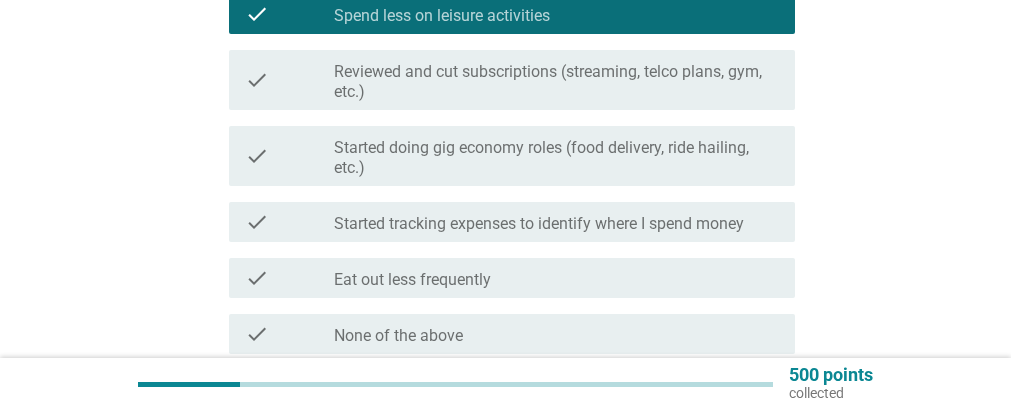 scroll, scrollTop: 600, scrollLeft: 0, axis: vertical 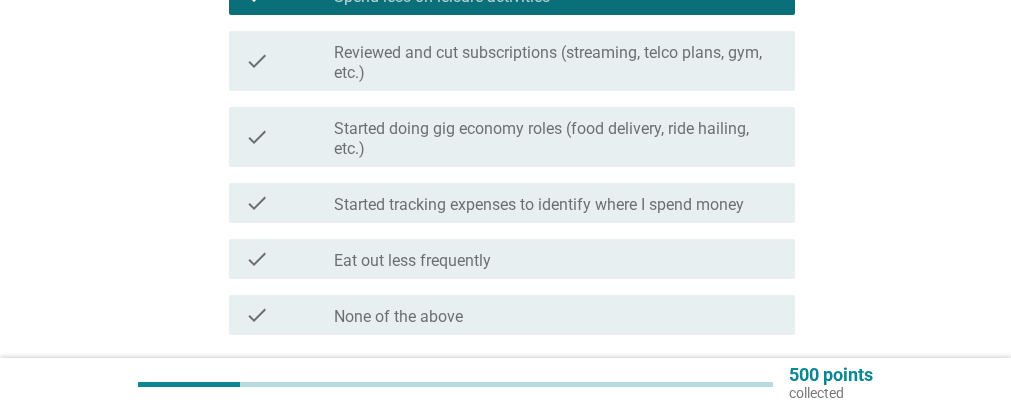 click on "Started tracking expenses to identify where I spend money" at bounding box center [539, 205] 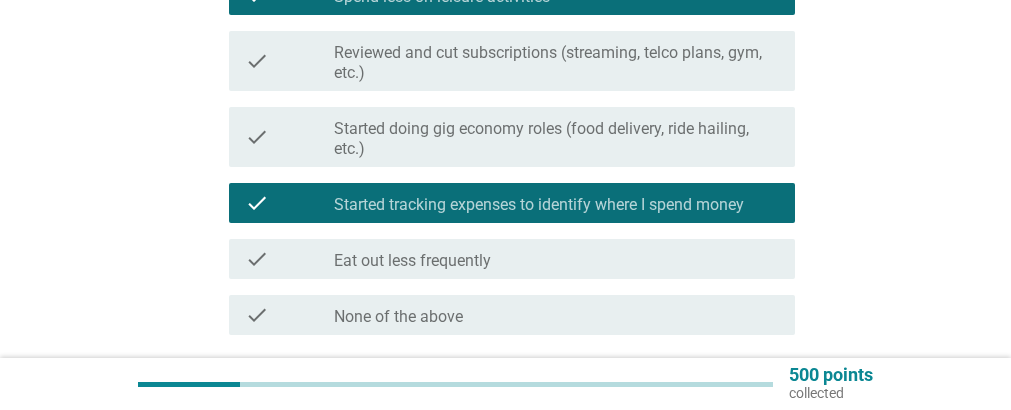 click on "Eat out less frequently" at bounding box center [412, 261] 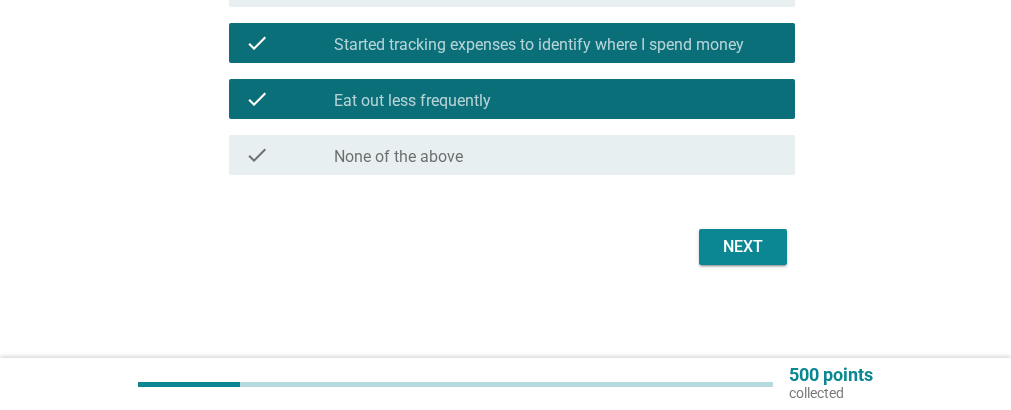scroll, scrollTop: 763, scrollLeft: 0, axis: vertical 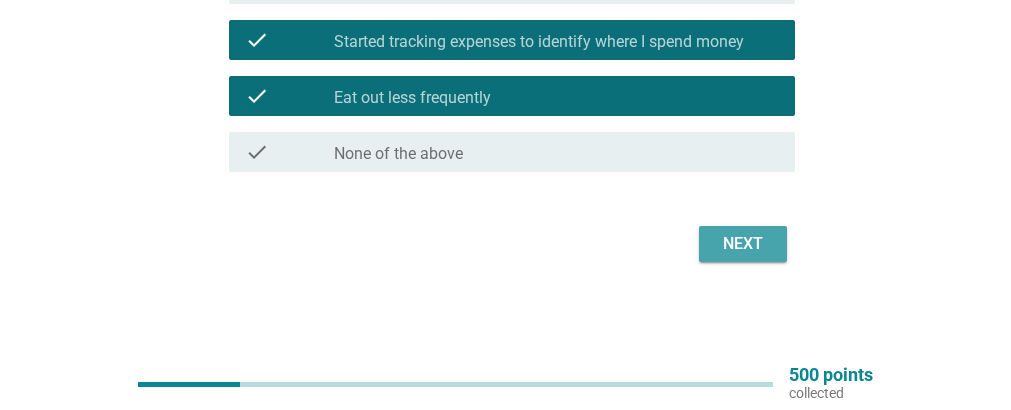 click on "Next" at bounding box center [743, 244] 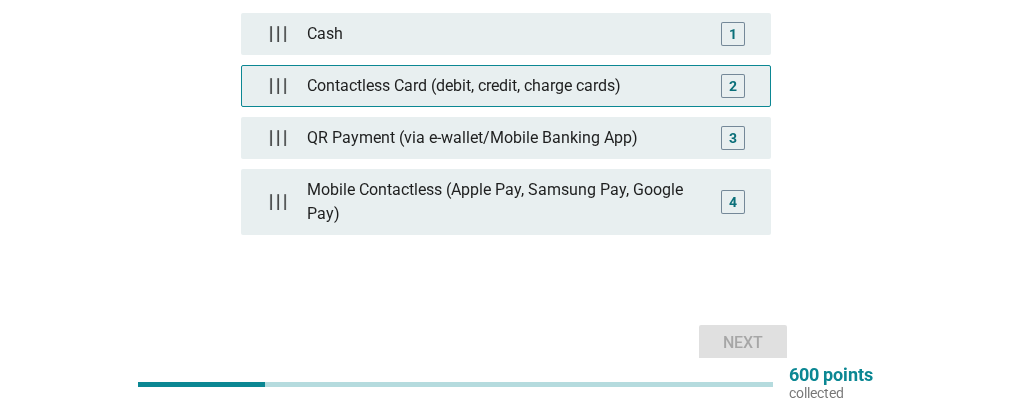 scroll, scrollTop: 300, scrollLeft: 0, axis: vertical 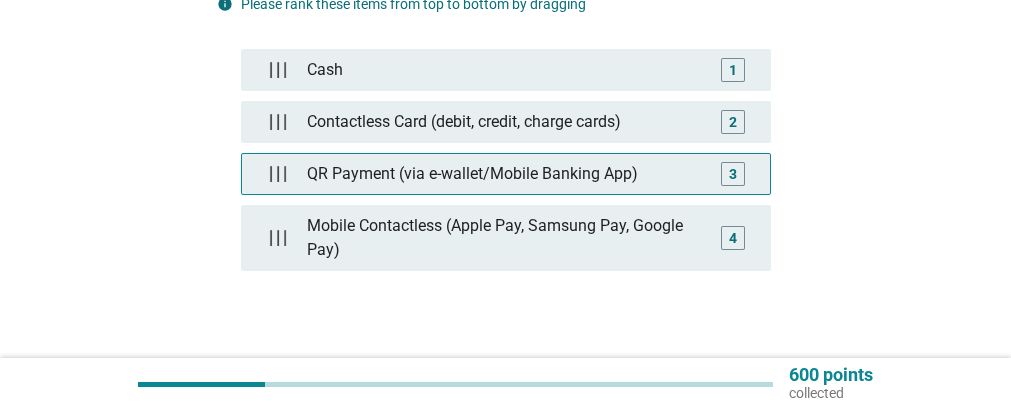 click on "QR Payment (via e-wallet/Mobile Banking App)" at bounding box center (505, 174) 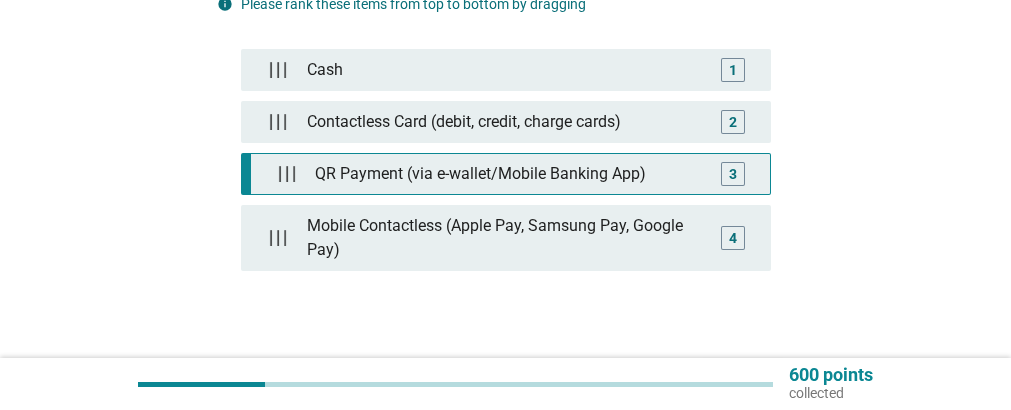type 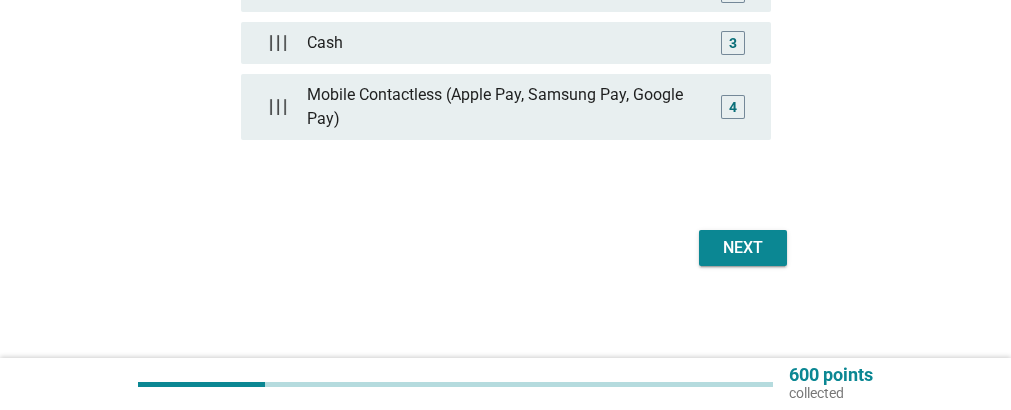 scroll, scrollTop: 435, scrollLeft: 0, axis: vertical 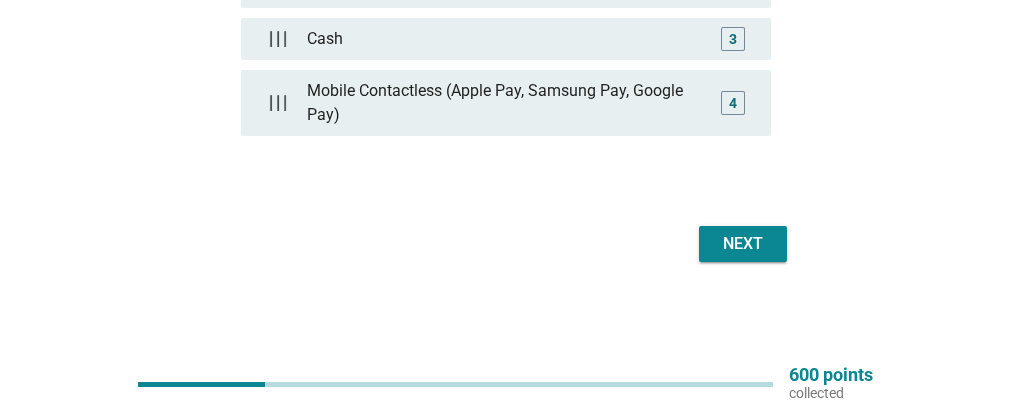 click on "Next" at bounding box center [743, 244] 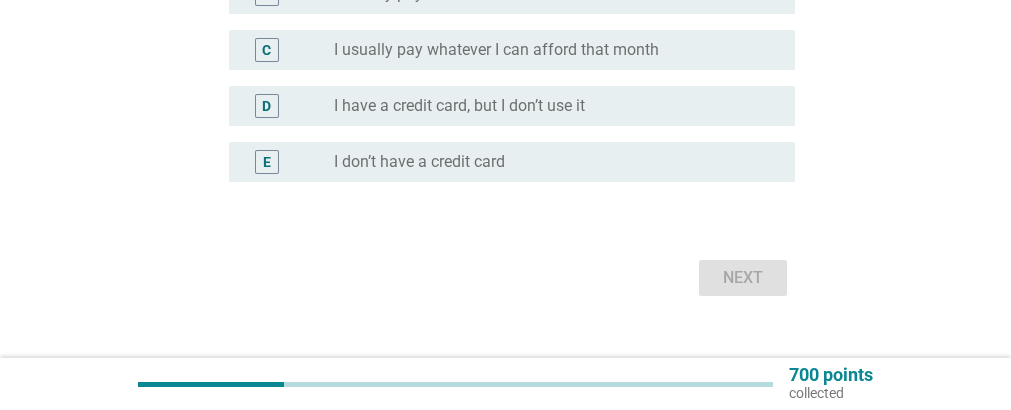 scroll, scrollTop: 398, scrollLeft: 0, axis: vertical 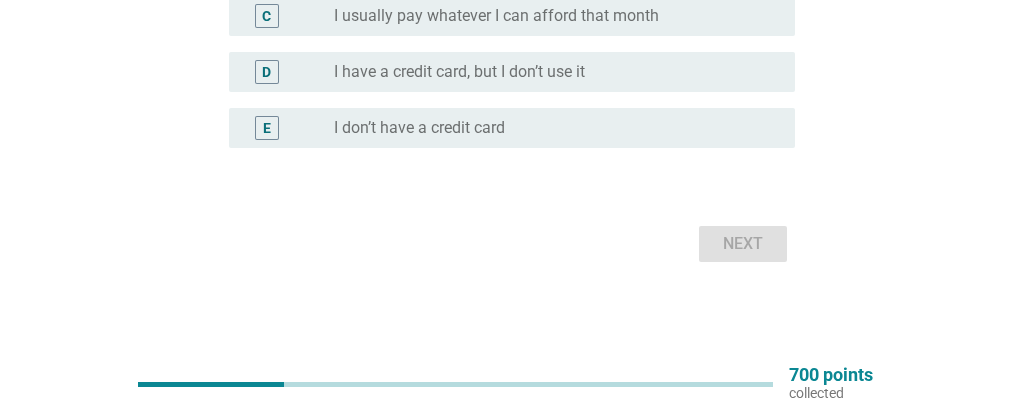 click on "I don’t have a credit card" at bounding box center (419, 128) 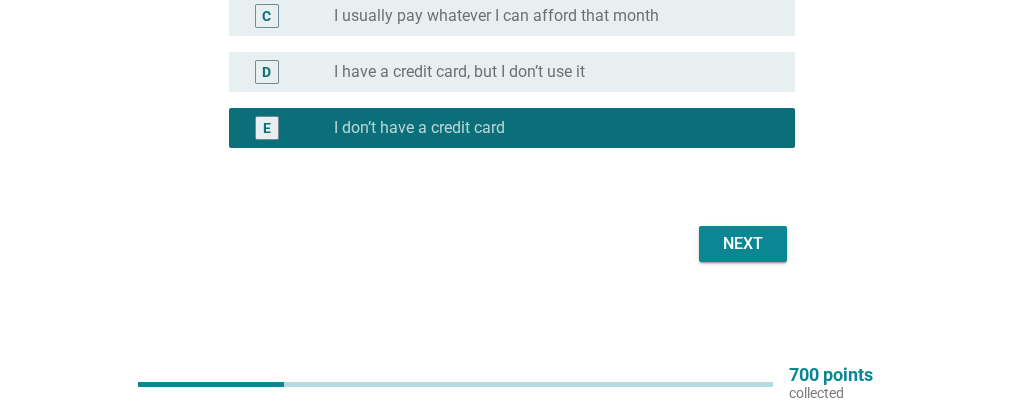 click on "Next" at bounding box center (743, 244) 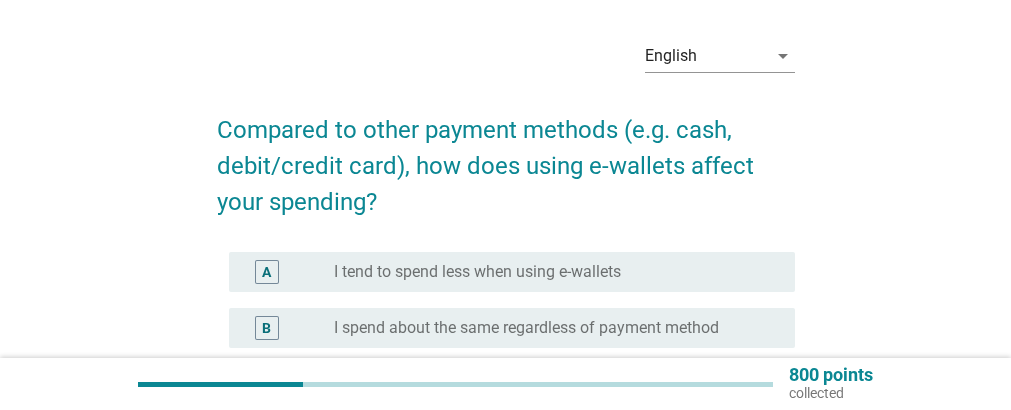 scroll, scrollTop: 100, scrollLeft: 0, axis: vertical 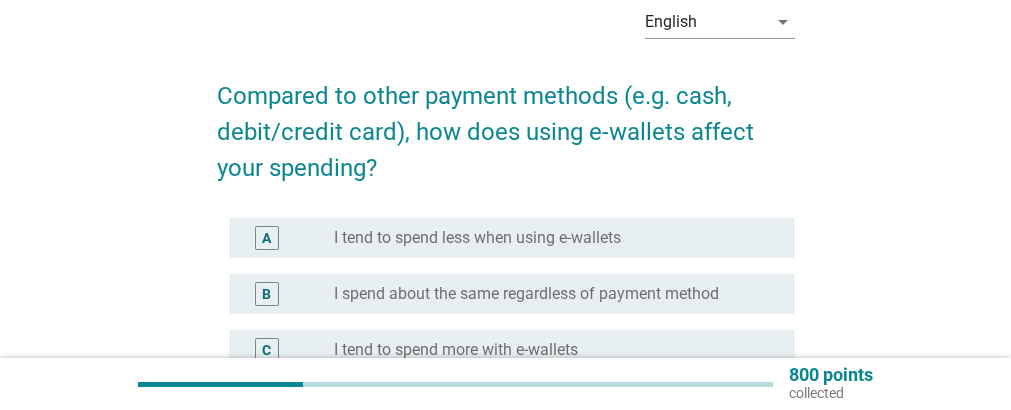 click on "I spend about the same regardless of payment method" at bounding box center (526, 294) 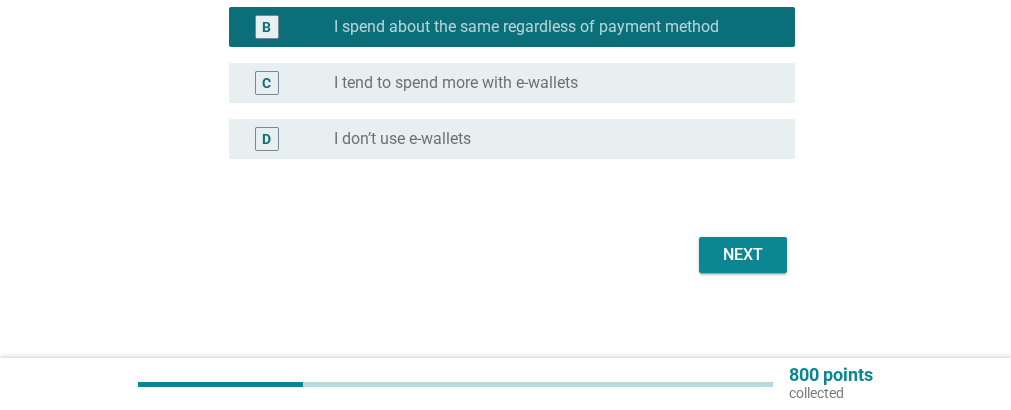 scroll, scrollTop: 378, scrollLeft: 0, axis: vertical 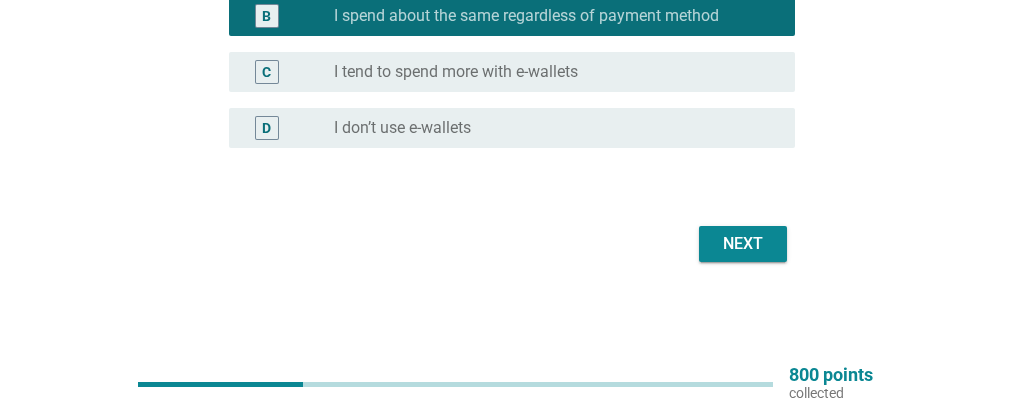 click on "Next" at bounding box center (743, 244) 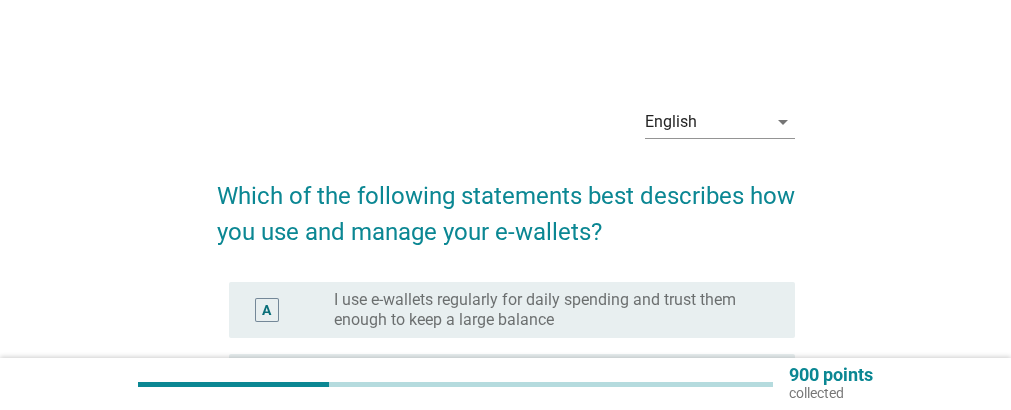 scroll, scrollTop: 100, scrollLeft: 0, axis: vertical 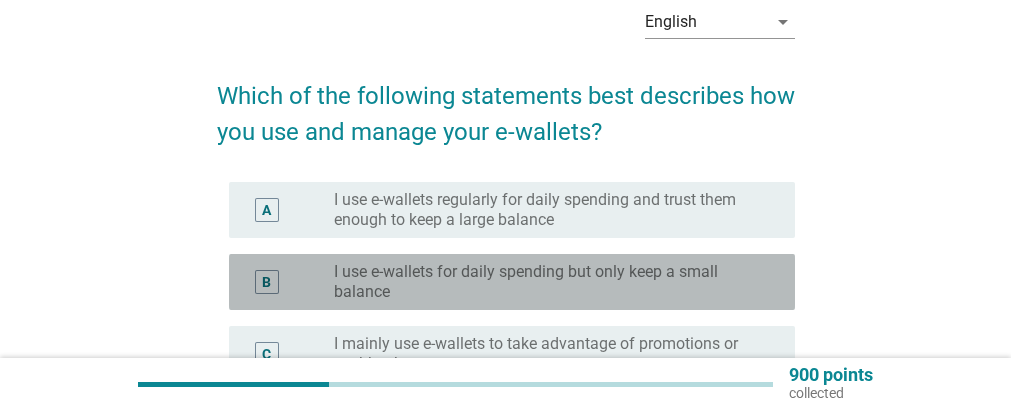click on "I use e-wallets for daily spending but only keep a small balance" at bounding box center (548, 282) 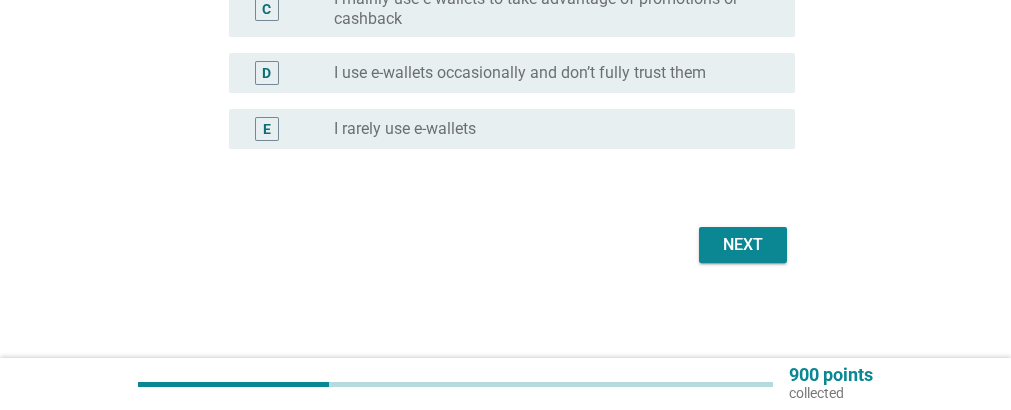 scroll, scrollTop: 446, scrollLeft: 0, axis: vertical 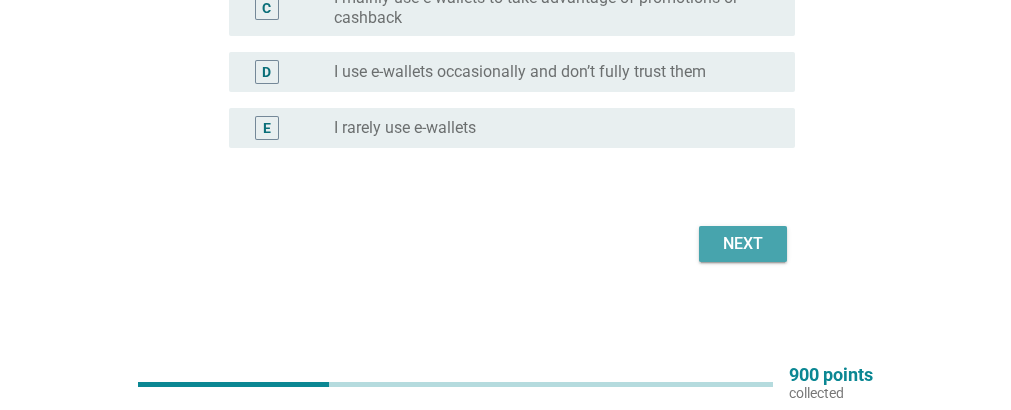 click on "Next" at bounding box center [743, 244] 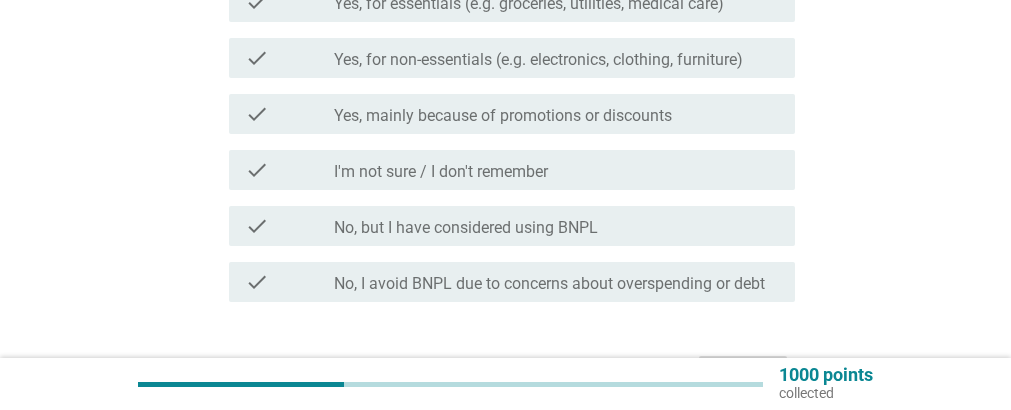 scroll, scrollTop: 400, scrollLeft: 0, axis: vertical 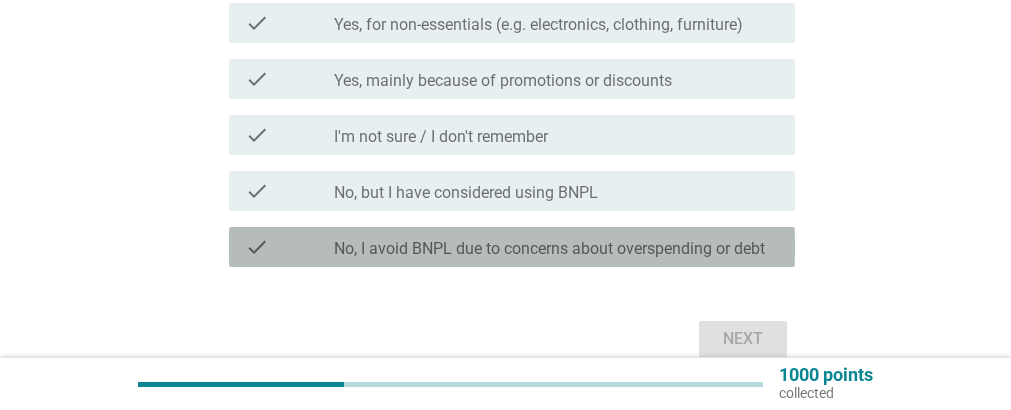 click on "No, I avoid BNPL due to concerns about overspending or debt" at bounding box center (549, 249) 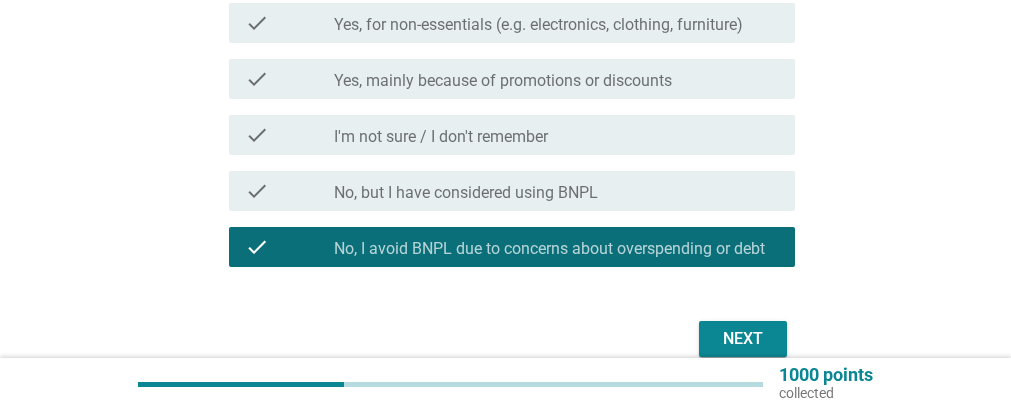 click on "Next" at bounding box center [743, 339] 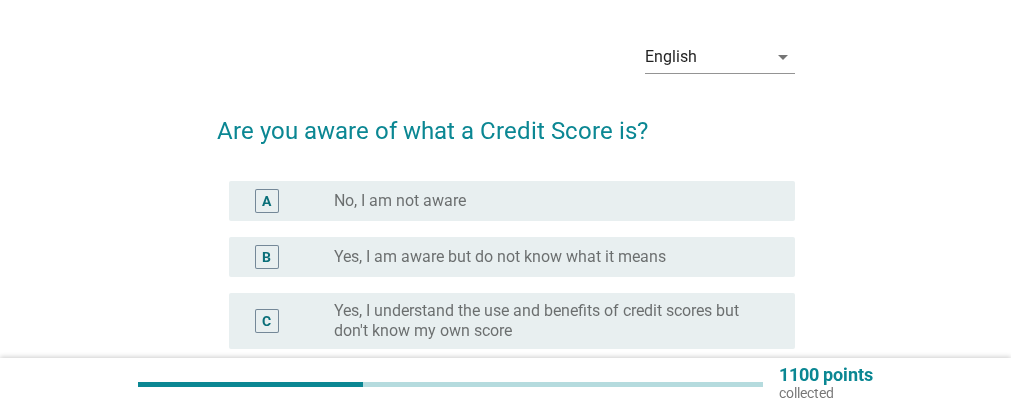 scroll, scrollTop: 100, scrollLeft: 0, axis: vertical 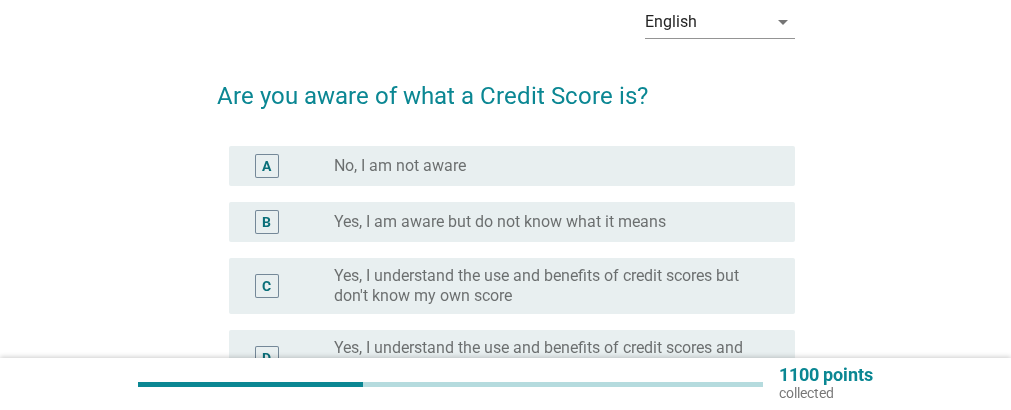 click on "Yes, I am aware but do not know what it means" at bounding box center [500, 222] 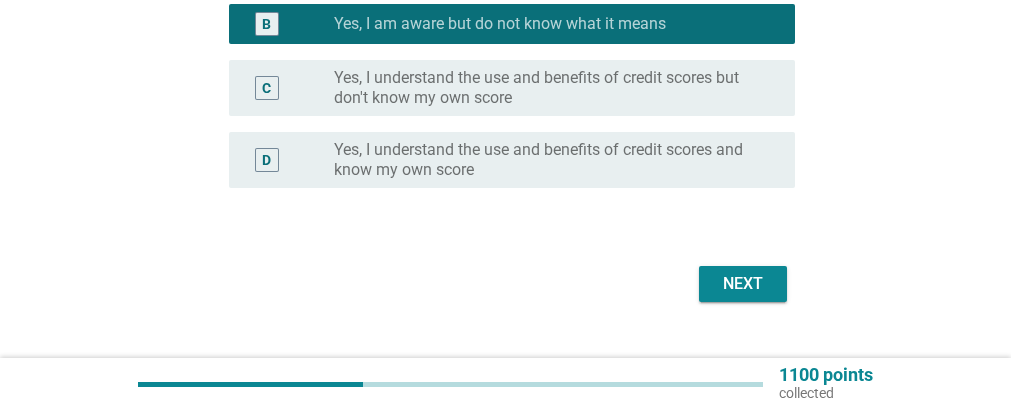 scroll, scrollTop: 300, scrollLeft: 0, axis: vertical 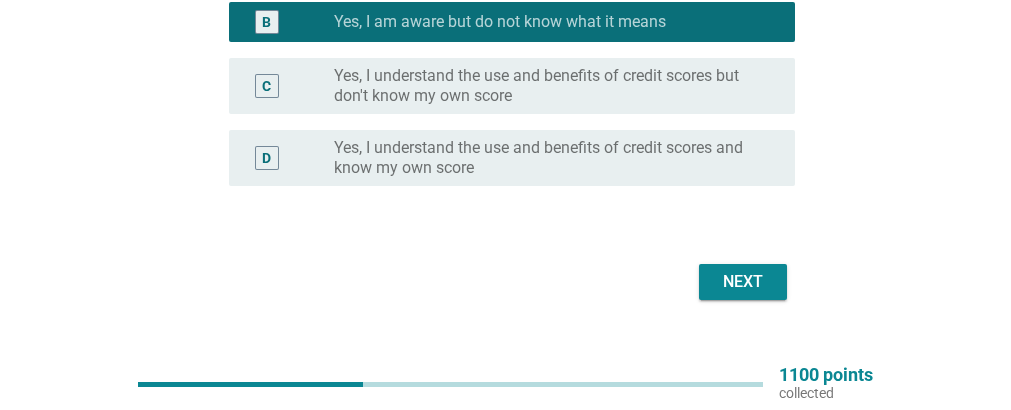click on "Next" at bounding box center (743, 282) 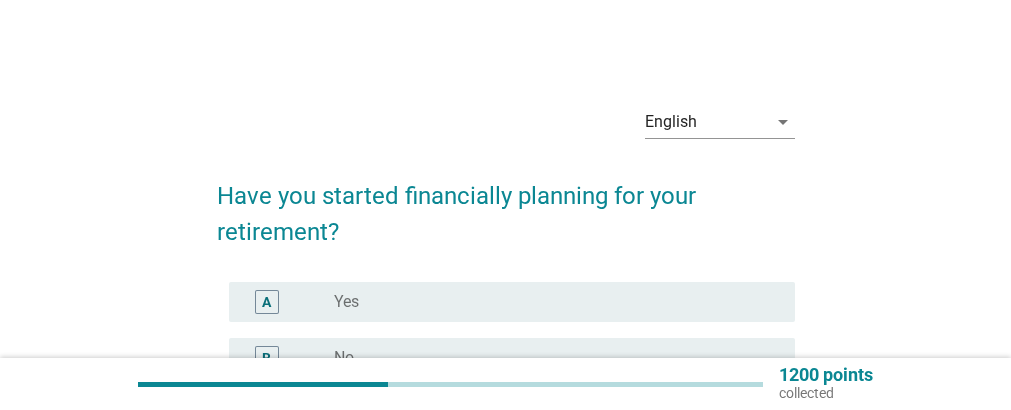 scroll, scrollTop: 100, scrollLeft: 0, axis: vertical 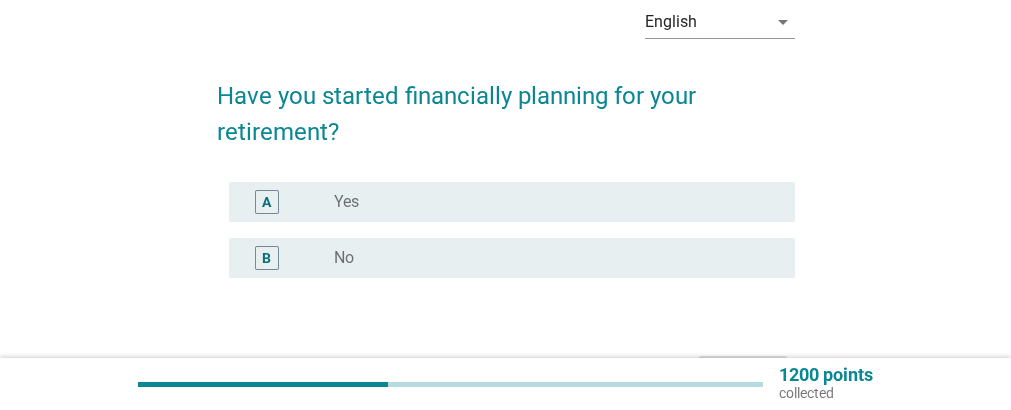 click on "radio_button_unchecked Yes" at bounding box center [548, 202] 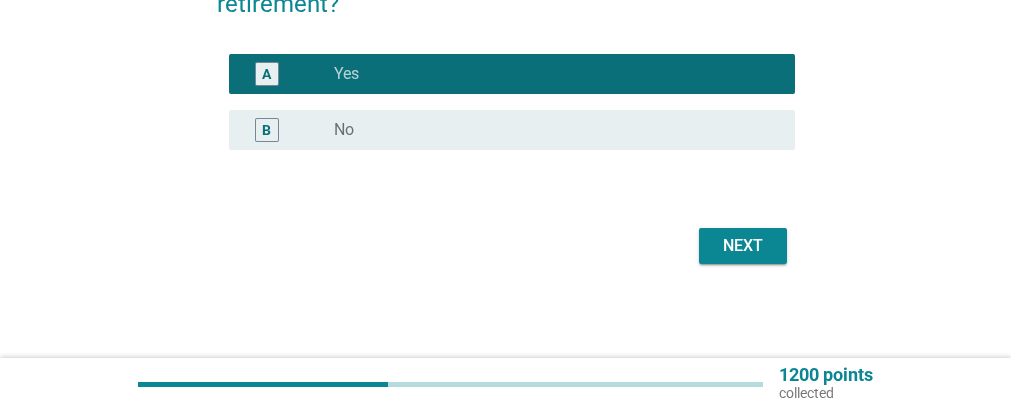 scroll, scrollTop: 230, scrollLeft: 0, axis: vertical 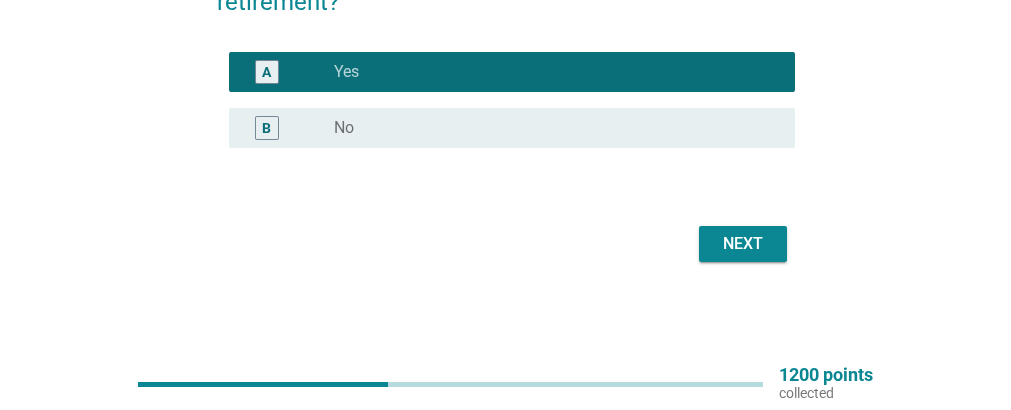 click on "Next" at bounding box center [743, 244] 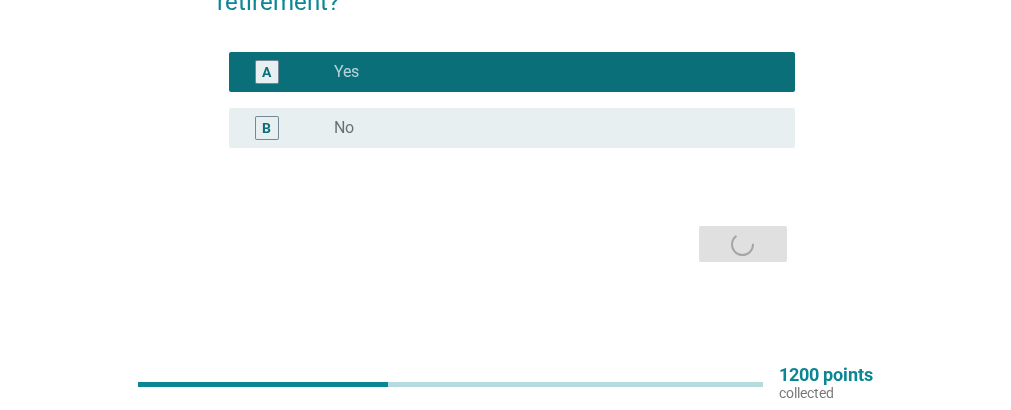 scroll, scrollTop: 0, scrollLeft: 0, axis: both 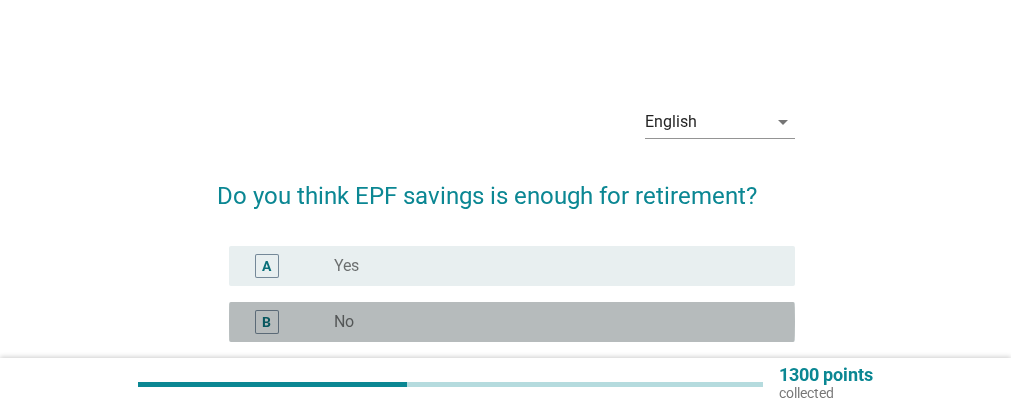 click on "radio_button_unchecked No" at bounding box center [548, 322] 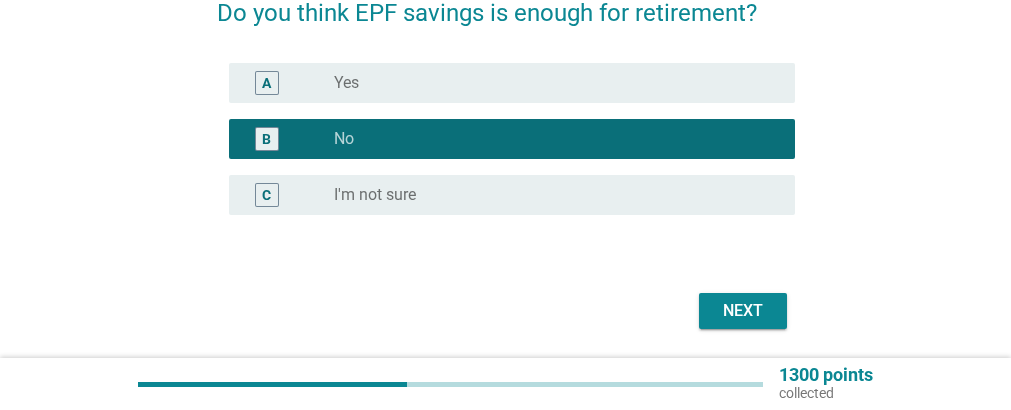 scroll, scrollTop: 200, scrollLeft: 0, axis: vertical 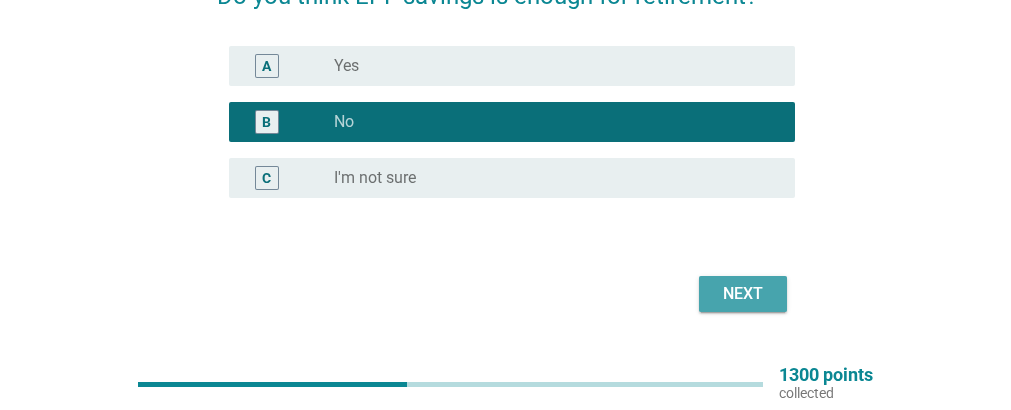 click on "Next" at bounding box center (743, 294) 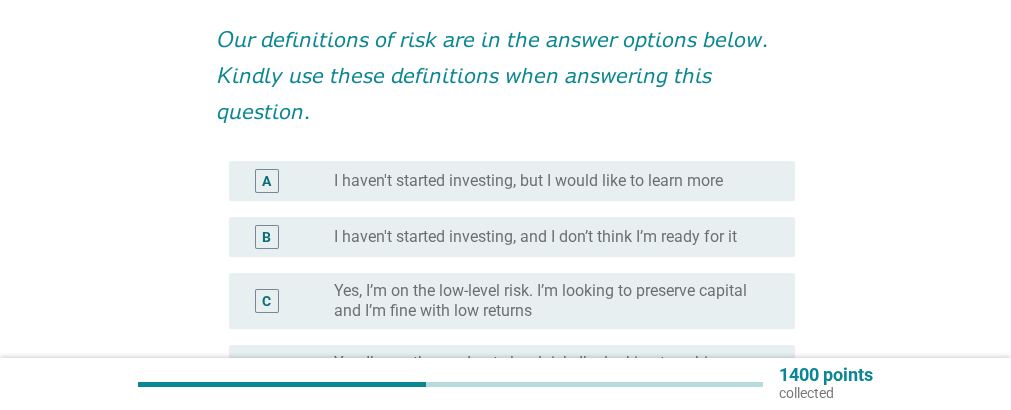 scroll, scrollTop: 300, scrollLeft: 0, axis: vertical 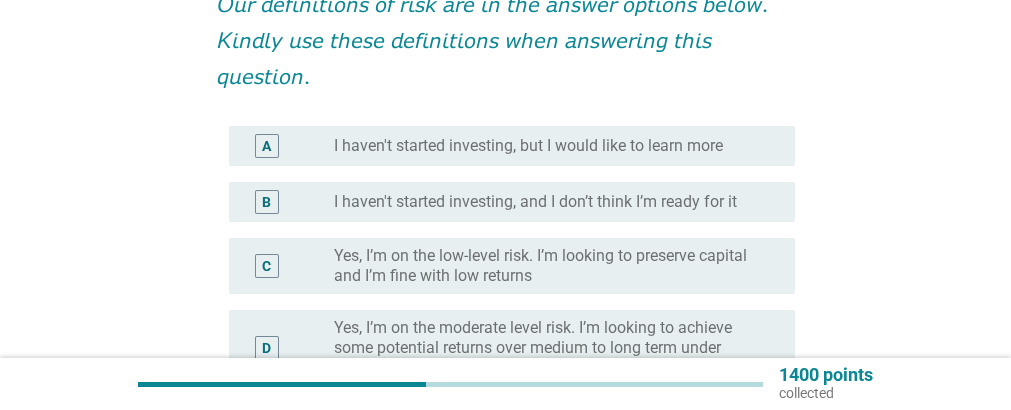 click on "Yes, I’m on the low-level risk. I’m looking to preserve capital and I’m fine with low returns" at bounding box center [548, 266] 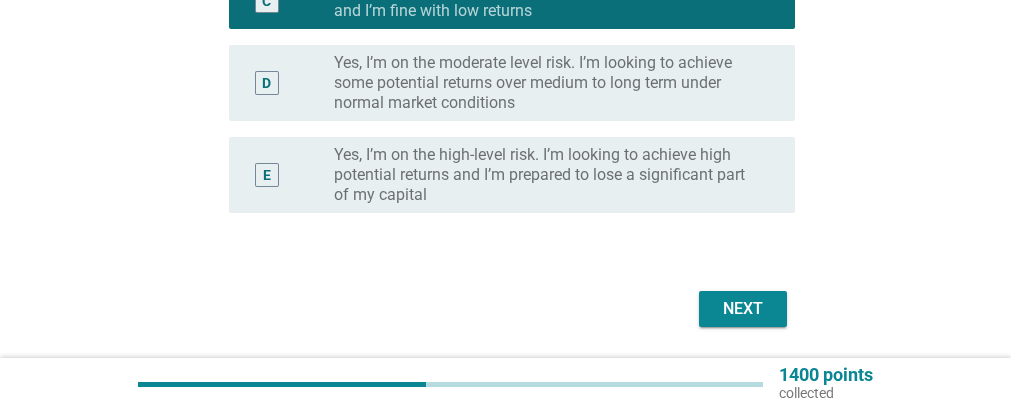 scroll, scrollTop: 600, scrollLeft: 0, axis: vertical 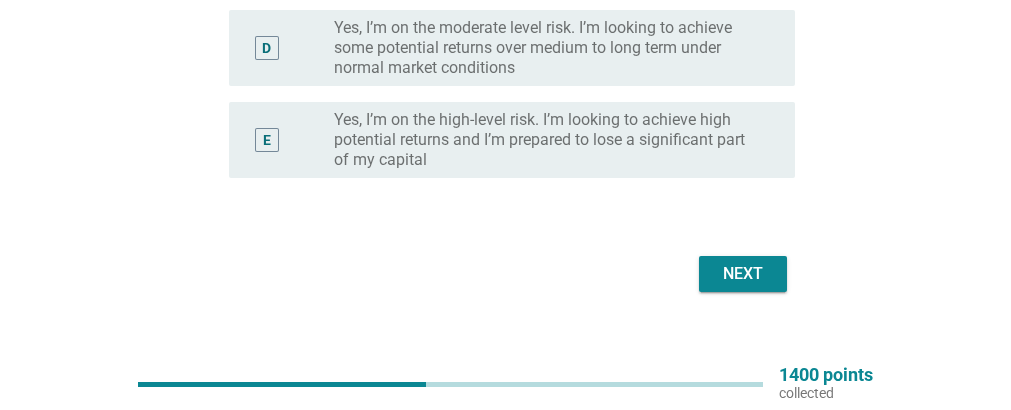 click on "Next" at bounding box center [743, 274] 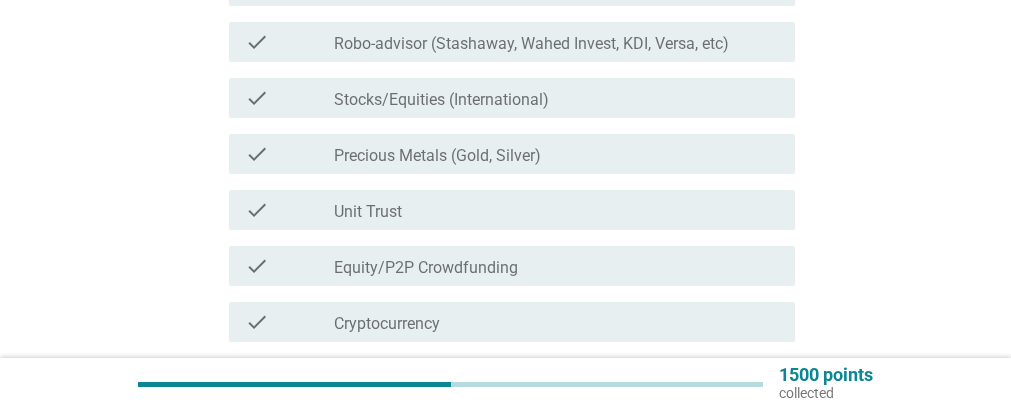 scroll, scrollTop: 400, scrollLeft: 0, axis: vertical 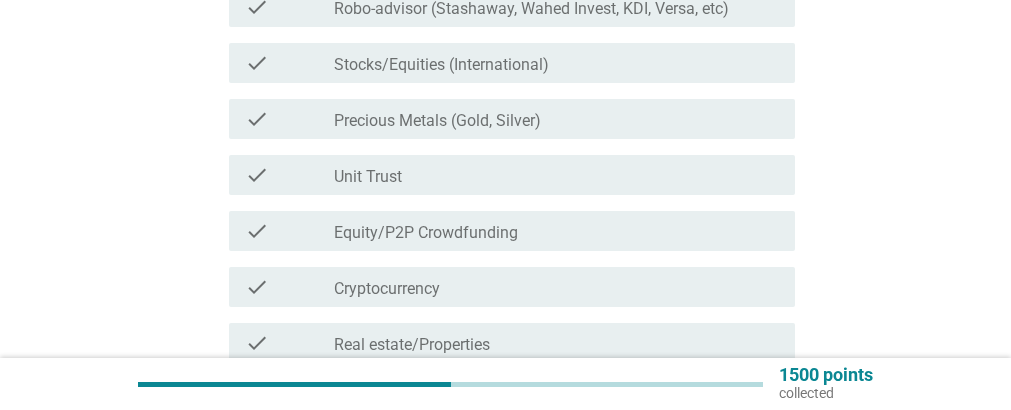 click on "Unit Trust" at bounding box center [368, 177] 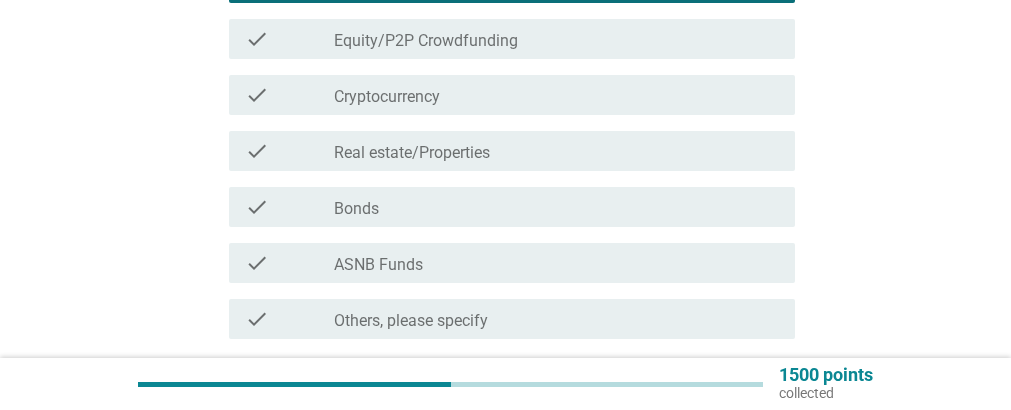 scroll, scrollTop: 600, scrollLeft: 0, axis: vertical 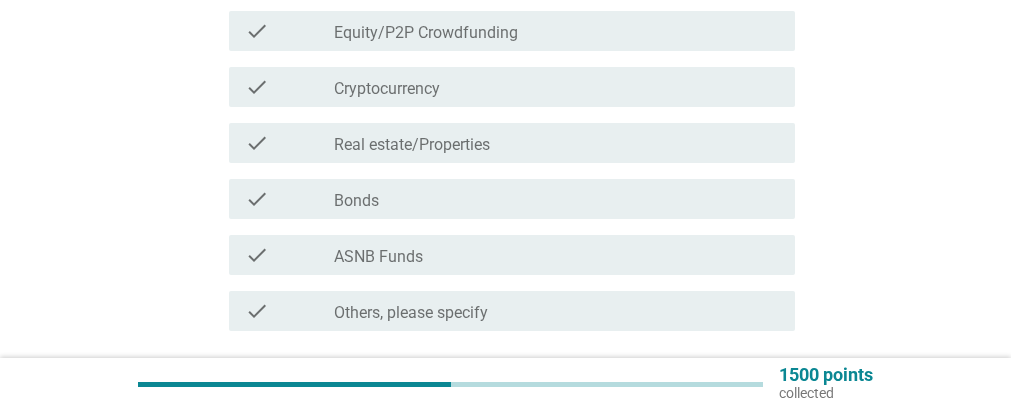 click on "Real estate/Properties" at bounding box center [412, 145] 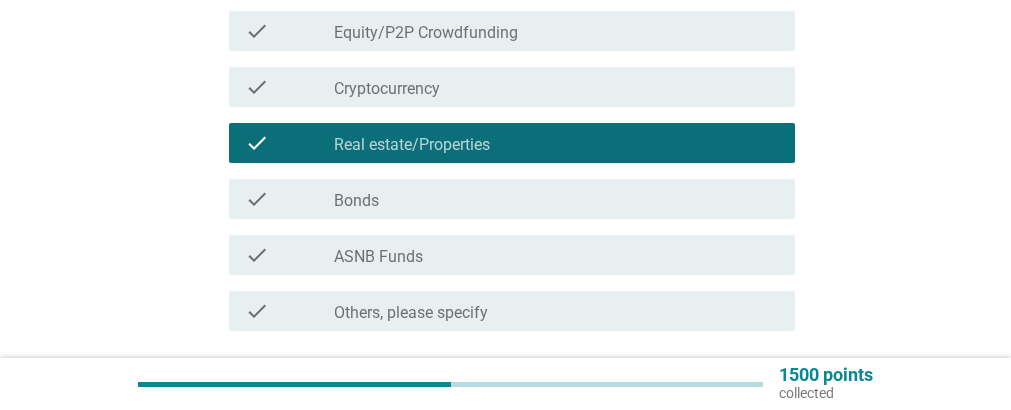scroll, scrollTop: 700, scrollLeft: 0, axis: vertical 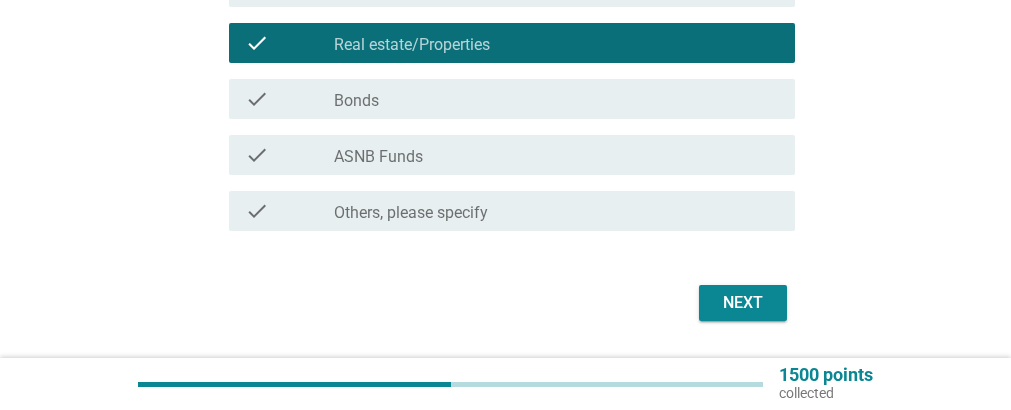 click on "Next" at bounding box center [743, 303] 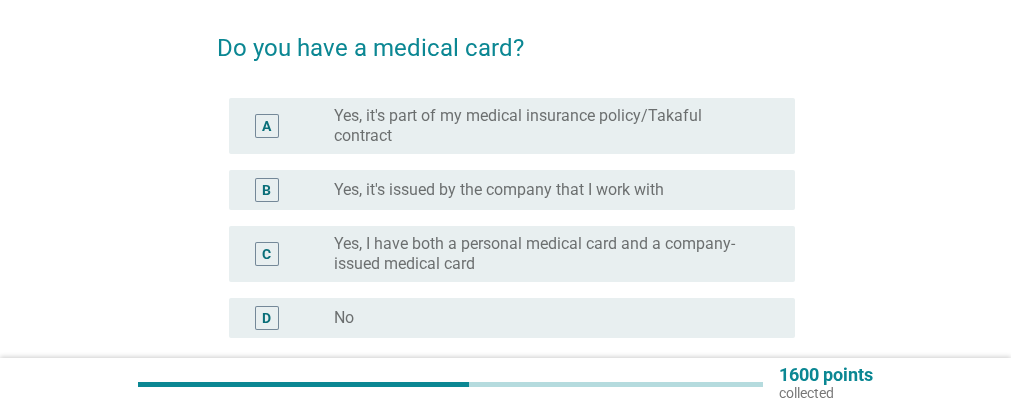 scroll, scrollTop: 200, scrollLeft: 0, axis: vertical 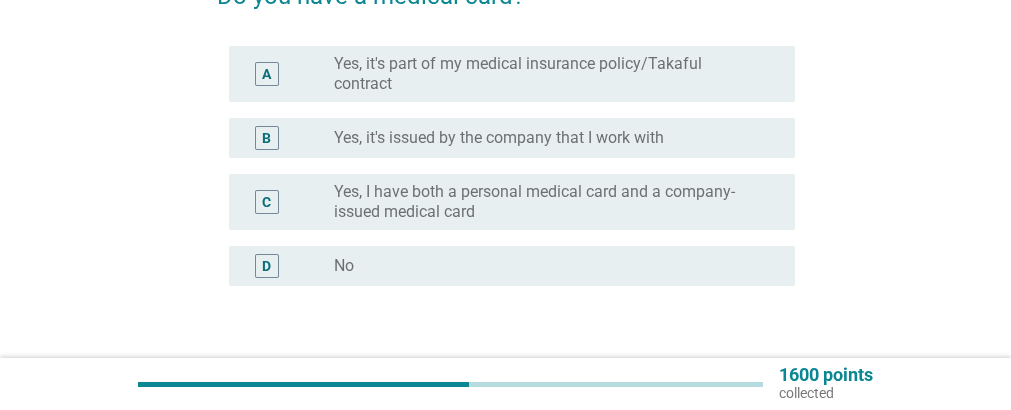 click on "Yes, it's issued by the company that I work with" at bounding box center (499, 138) 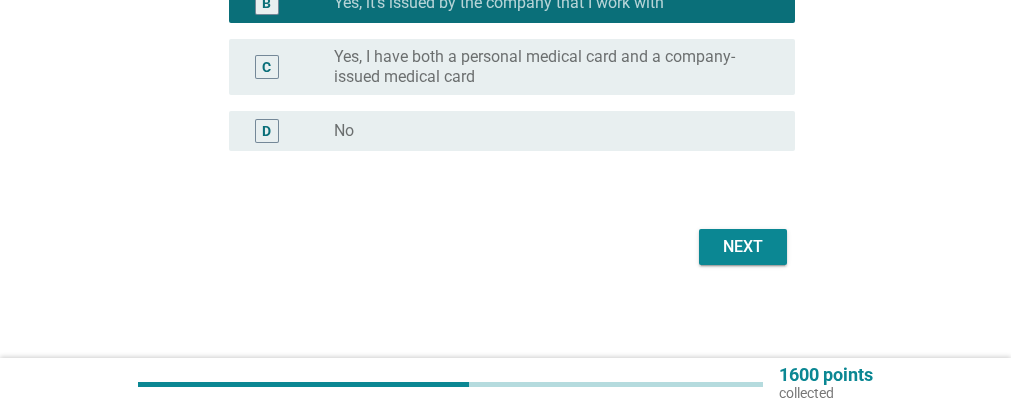 scroll, scrollTop: 338, scrollLeft: 0, axis: vertical 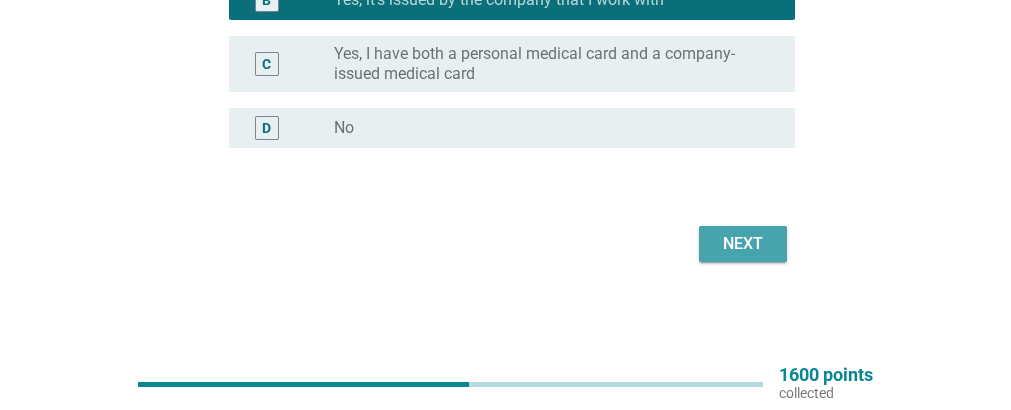 click on "Next" at bounding box center [743, 244] 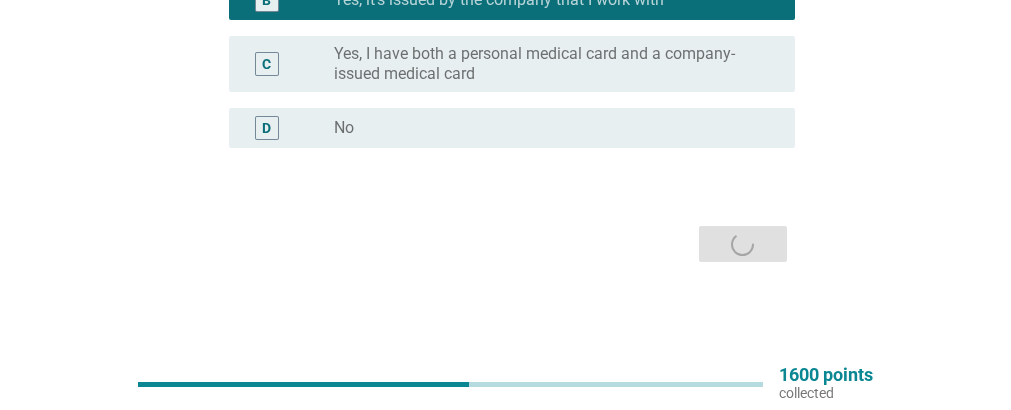 scroll, scrollTop: 0, scrollLeft: 0, axis: both 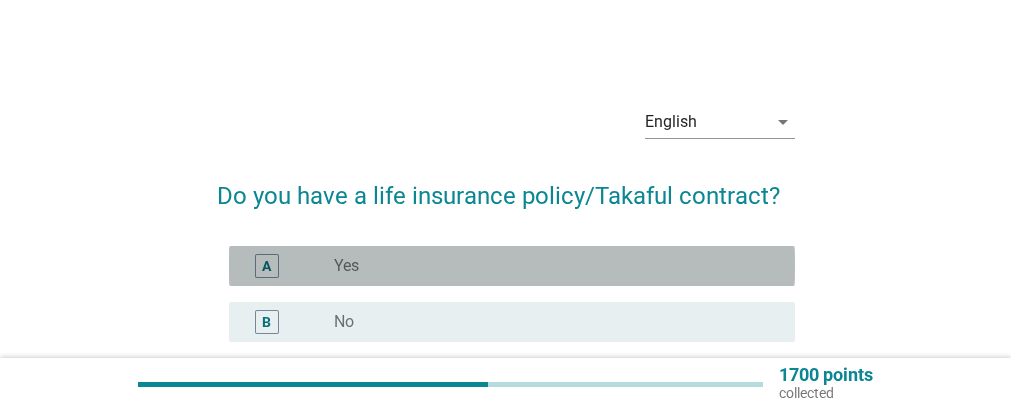 click on "Yes" at bounding box center (346, 266) 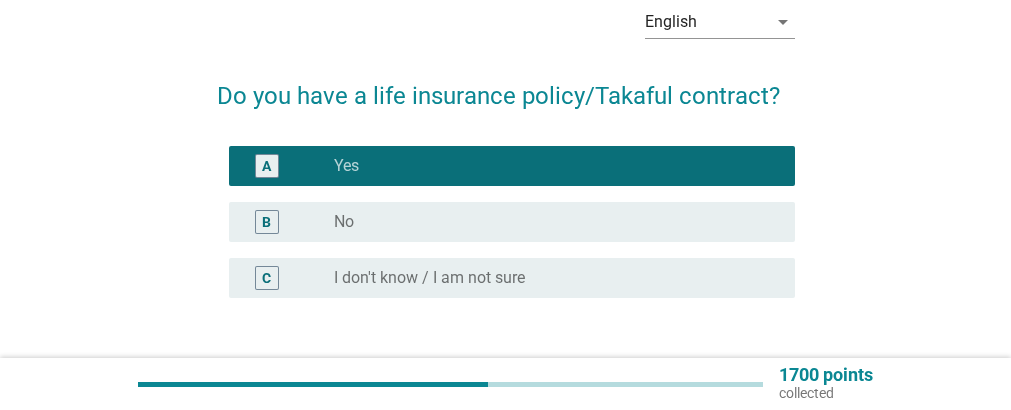 scroll, scrollTop: 200, scrollLeft: 0, axis: vertical 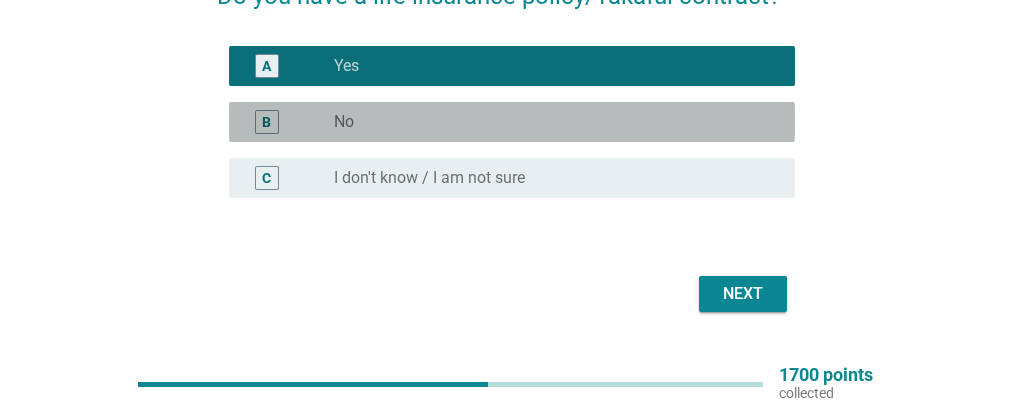 click on "No" at bounding box center [344, 122] 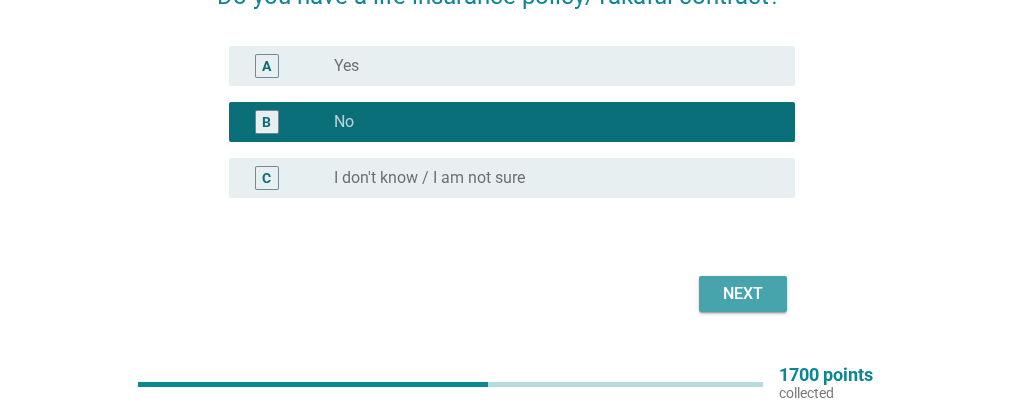 click on "Next" at bounding box center (743, 294) 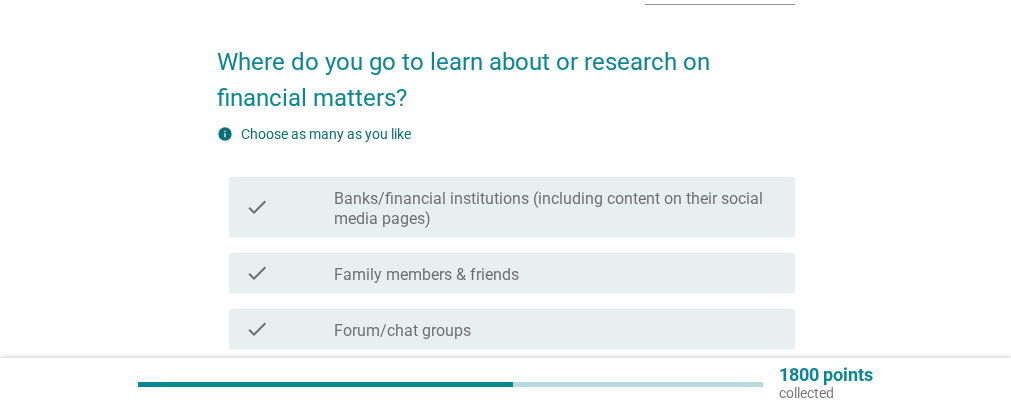 scroll, scrollTop: 100, scrollLeft: 0, axis: vertical 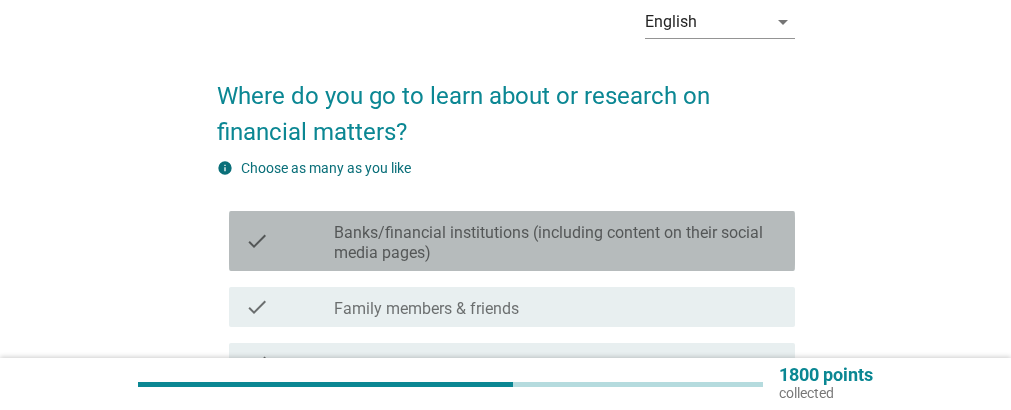 click on "Banks/financial institutions (including content on their social media pages)" at bounding box center [556, 243] 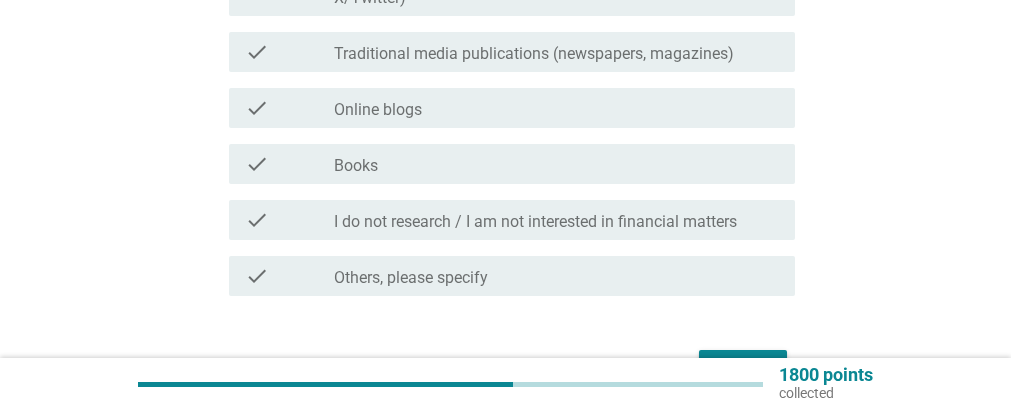 scroll, scrollTop: 667, scrollLeft: 0, axis: vertical 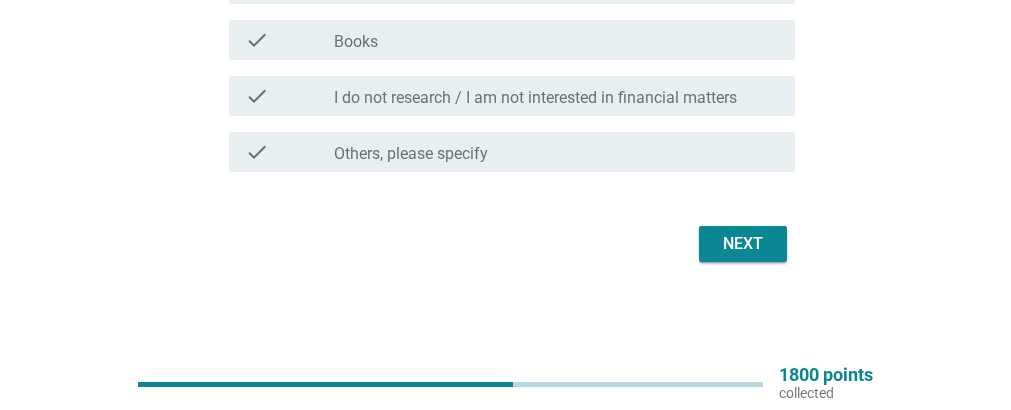 click on "Next" at bounding box center (743, 244) 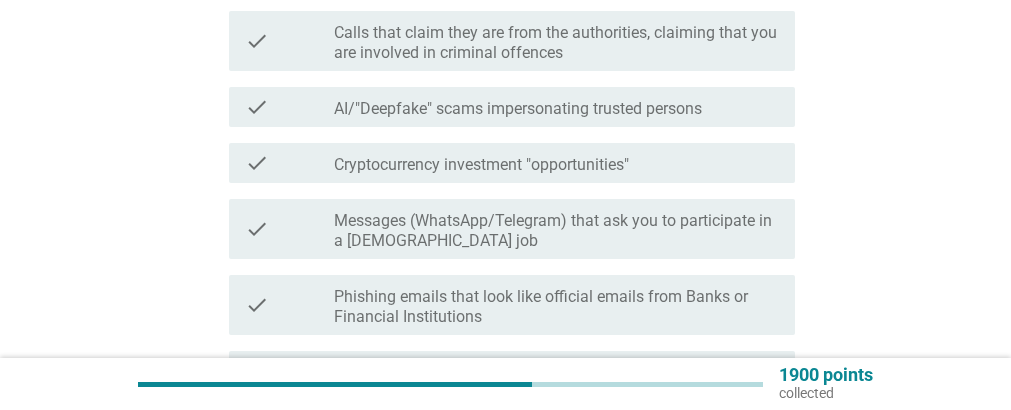 scroll, scrollTop: 400, scrollLeft: 0, axis: vertical 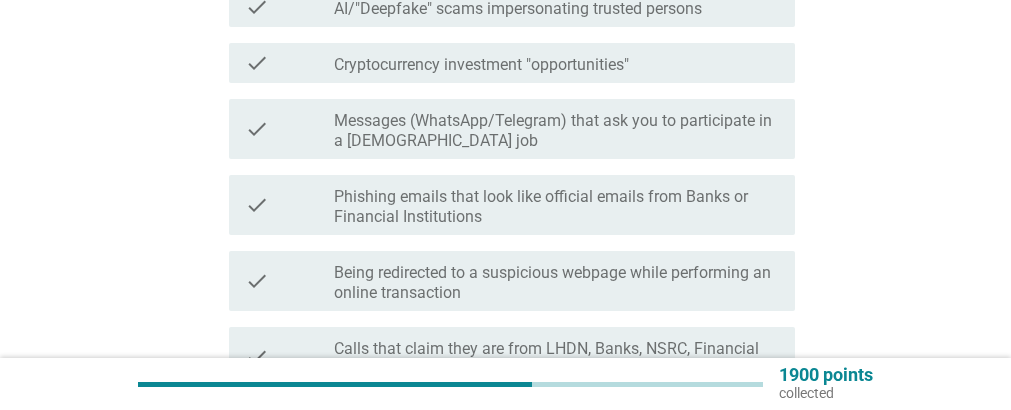 click on "check" at bounding box center (289, 205) 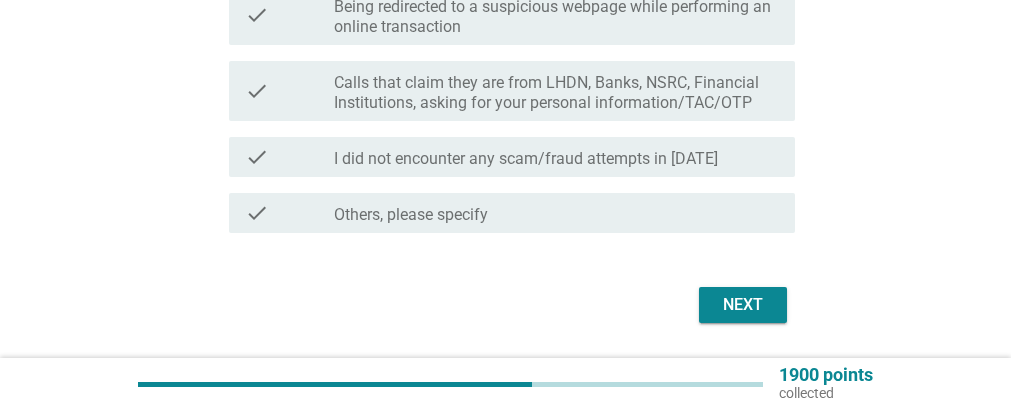 scroll, scrollTop: 700, scrollLeft: 0, axis: vertical 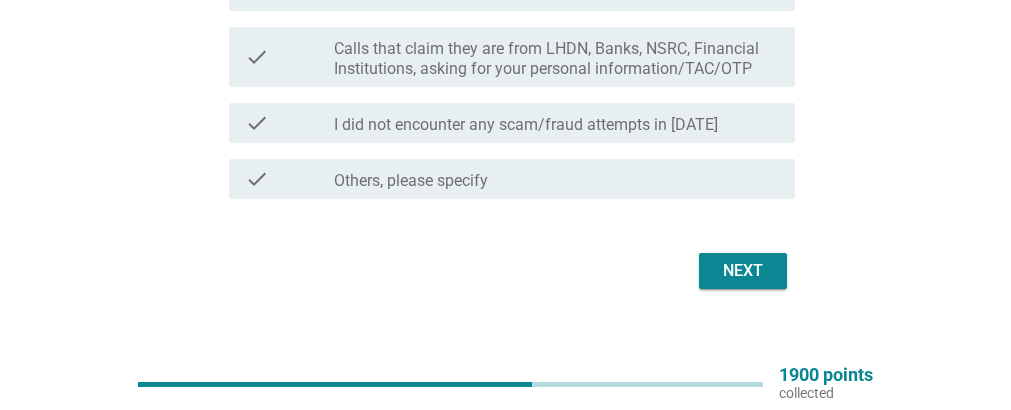 click on "Next" at bounding box center (743, 271) 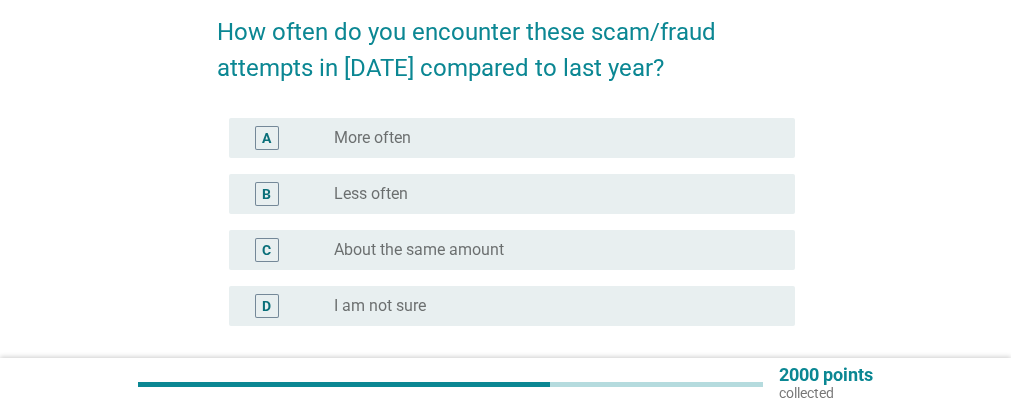 scroll, scrollTop: 200, scrollLeft: 0, axis: vertical 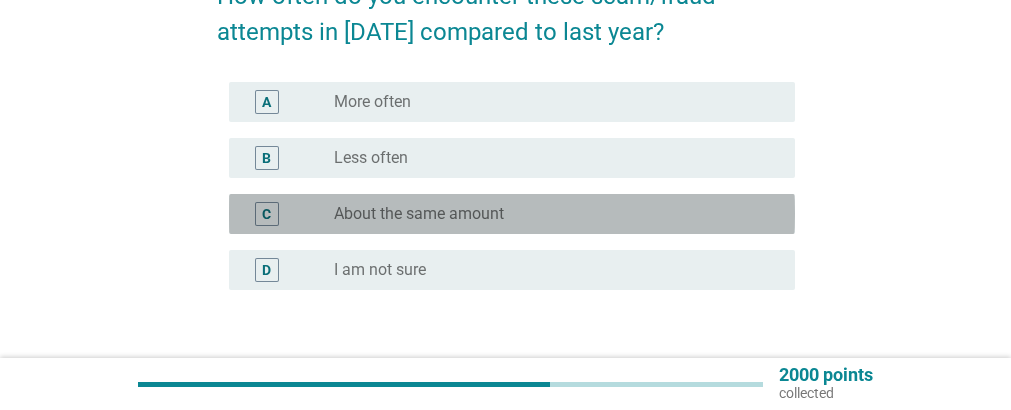 click on "About the same amount" at bounding box center [419, 214] 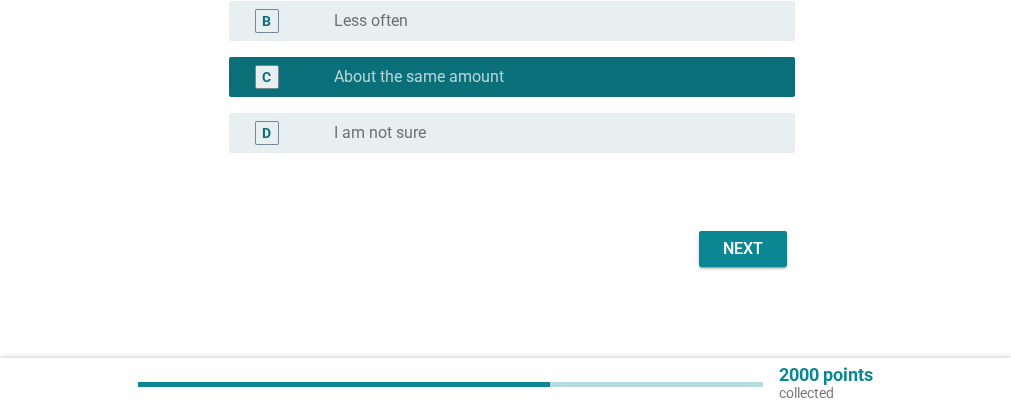 scroll, scrollTop: 342, scrollLeft: 0, axis: vertical 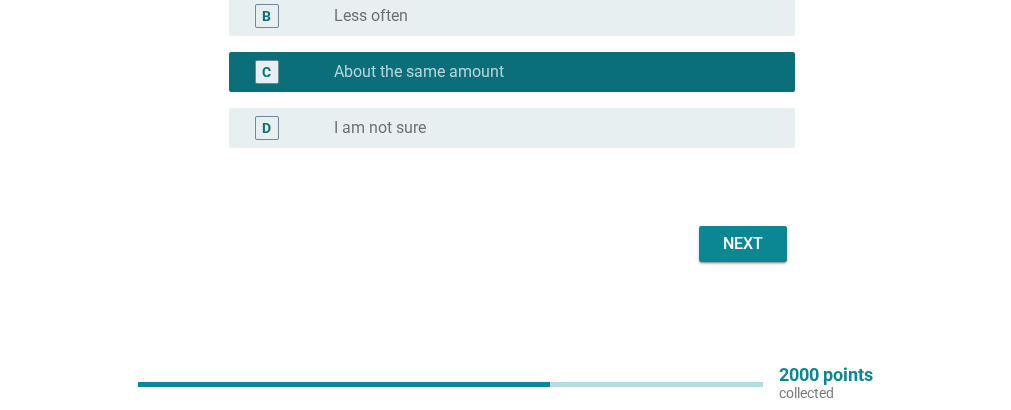 click on "Next" at bounding box center (743, 244) 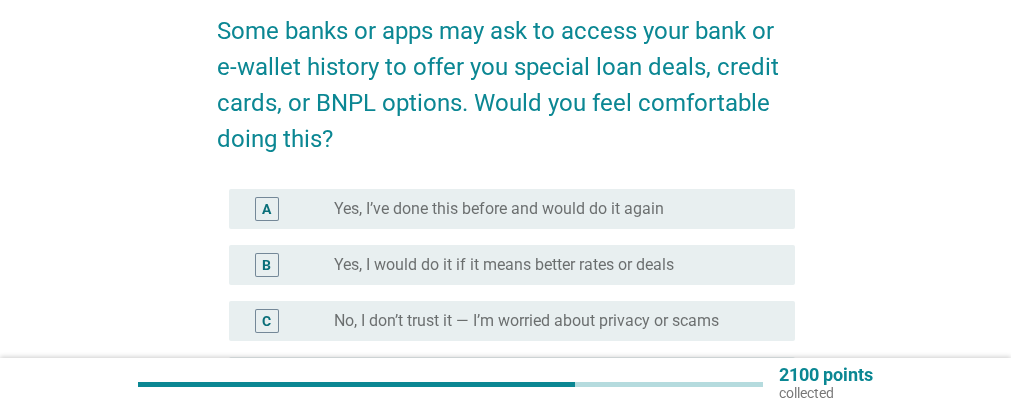 scroll, scrollTop: 200, scrollLeft: 0, axis: vertical 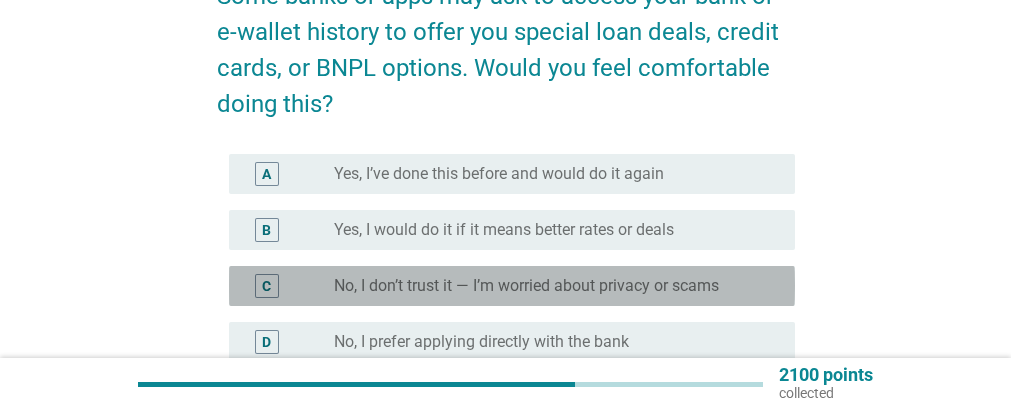 click on "No, I don’t trust it — I’m worried about privacy or scams" at bounding box center [526, 286] 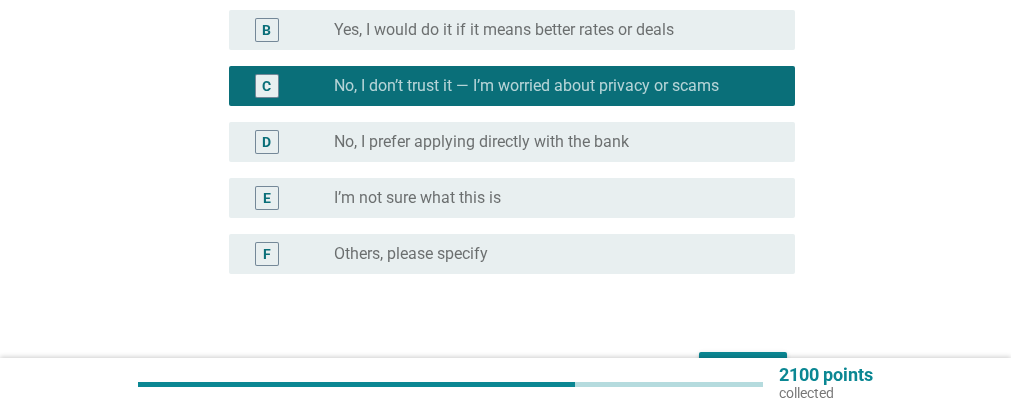 scroll, scrollTop: 500, scrollLeft: 0, axis: vertical 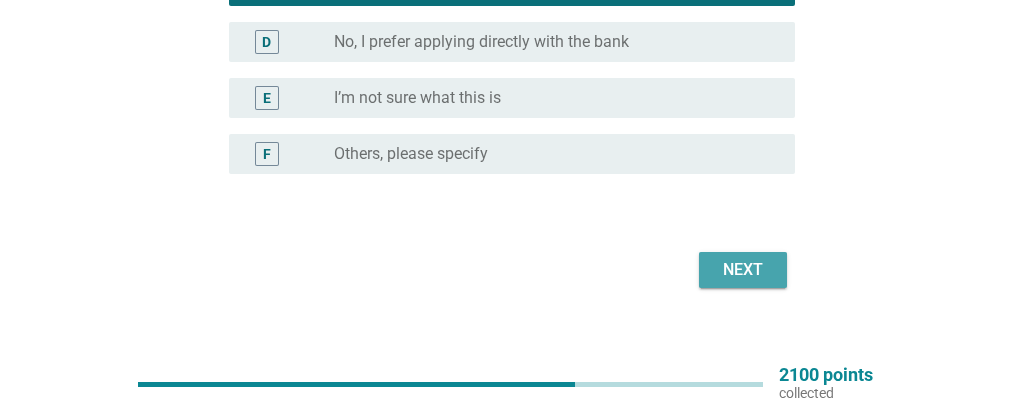 click on "Next" at bounding box center [743, 270] 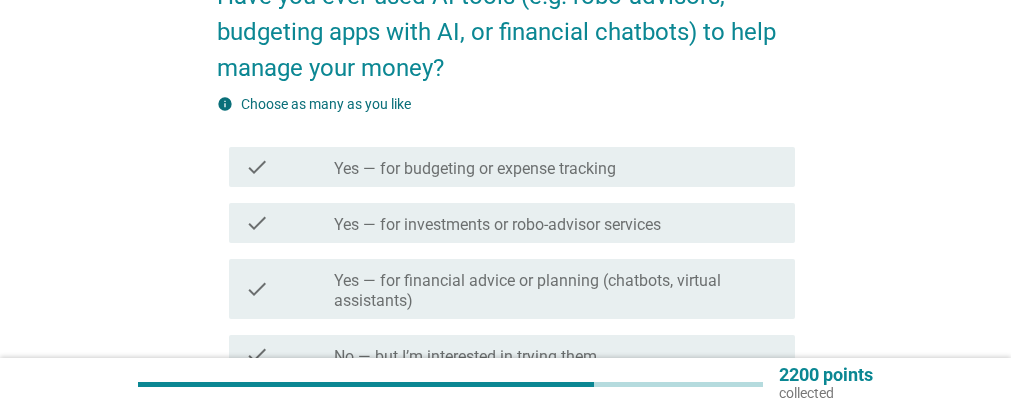 scroll, scrollTop: 300, scrollLeft: 0, axis: vertical 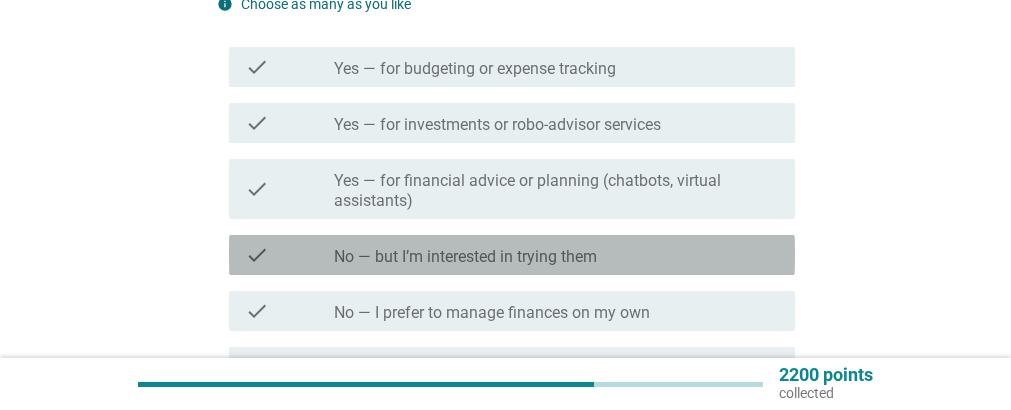 click on "No — but I’m interested in trying them" at bounding box center (465, 257) 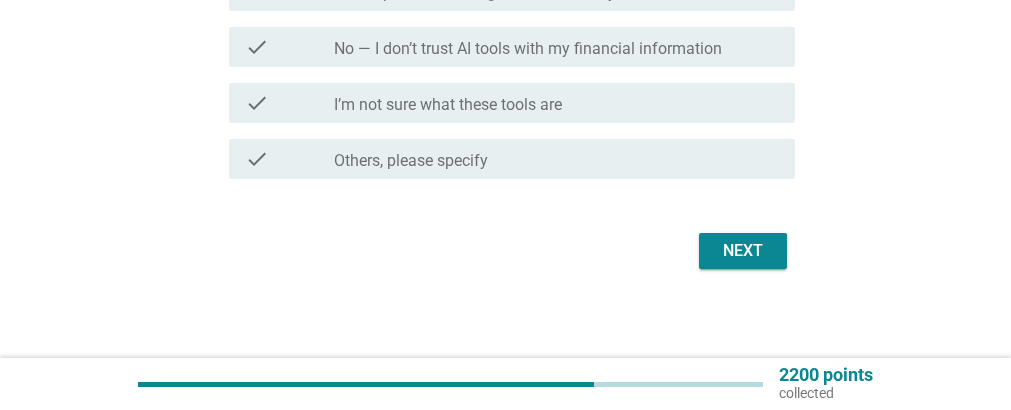 scroll, scrollTop: 627, scrollLeft: 0, axis: vertical 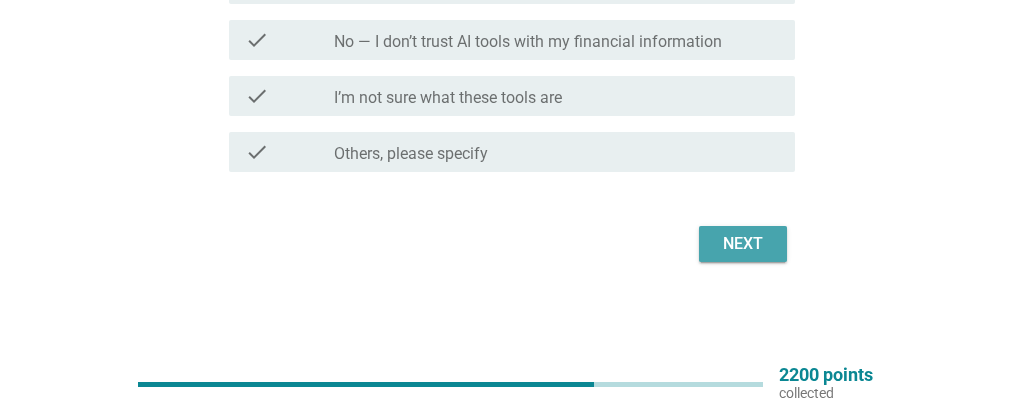 click on "Next" at bounding box center [743, 244] 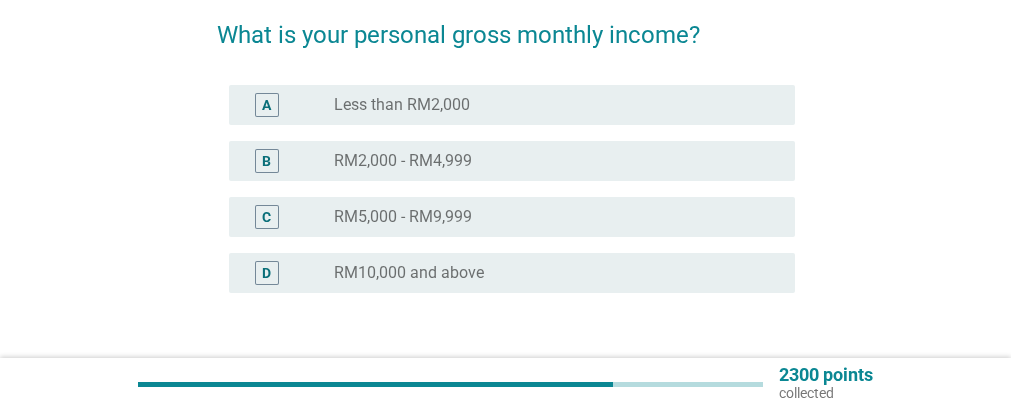 scroll, scrollTop: 200, scrollLeft: 0, axis: vertical 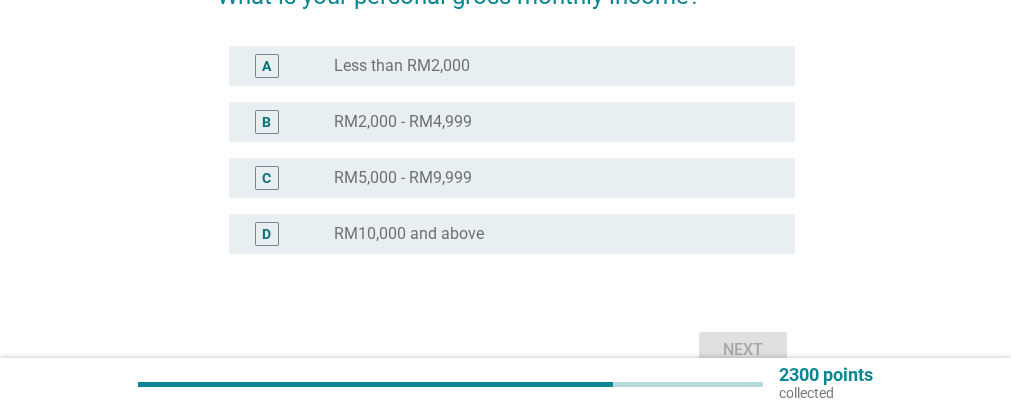 click on "radio_button_unchecked RM2,000 - RM4,999" at bounding box center [548, 122] 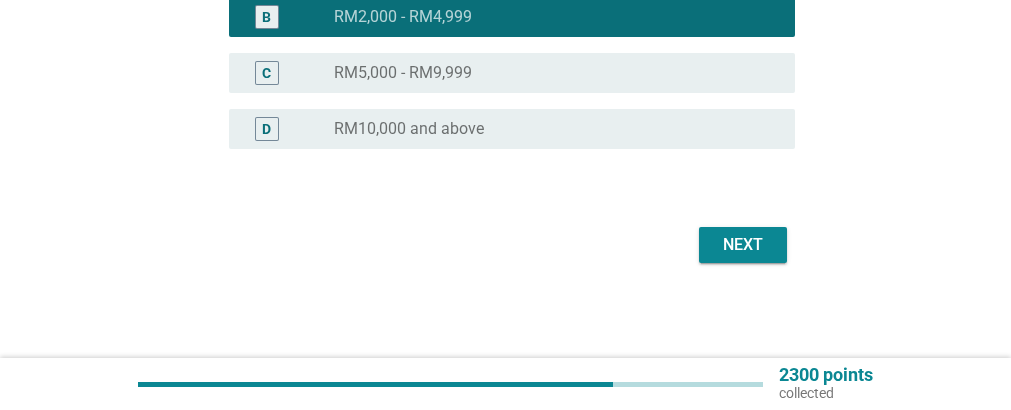 scroll, scrollTop: 306, scrollLeft: 0, axis: vertical 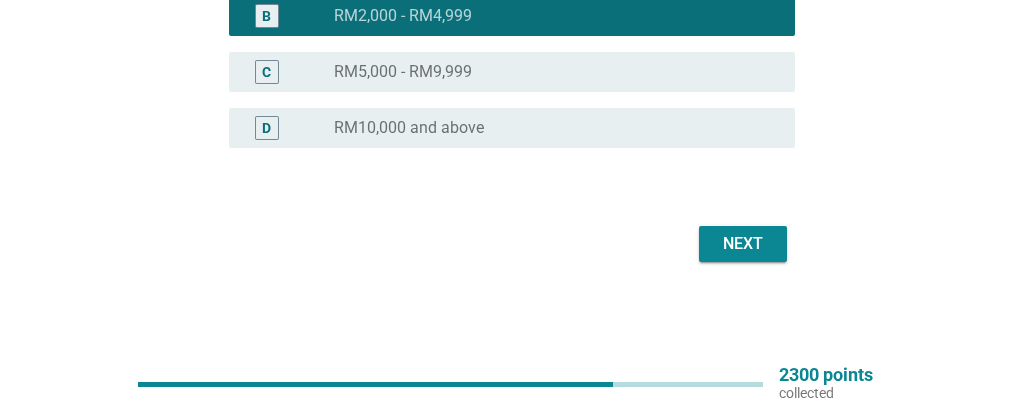 click on "Next" at bounding box center (743, 244) 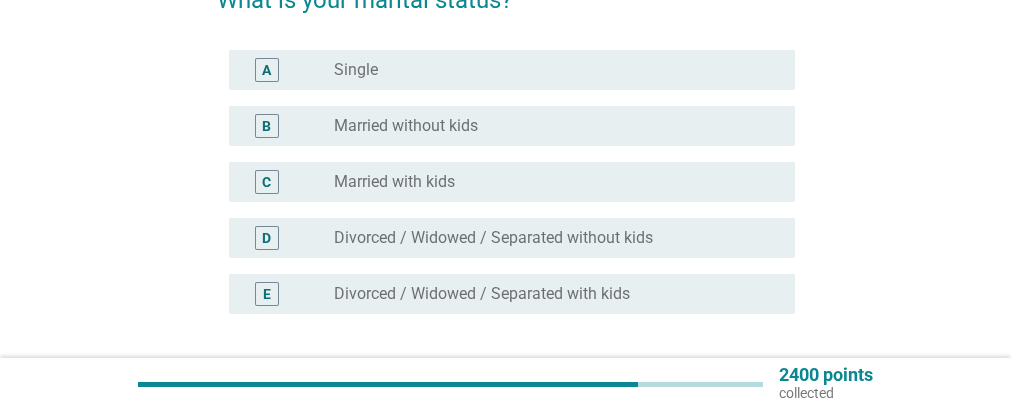 scroll, scrollTop: 200, scrollLeft: 0, axis: vertical 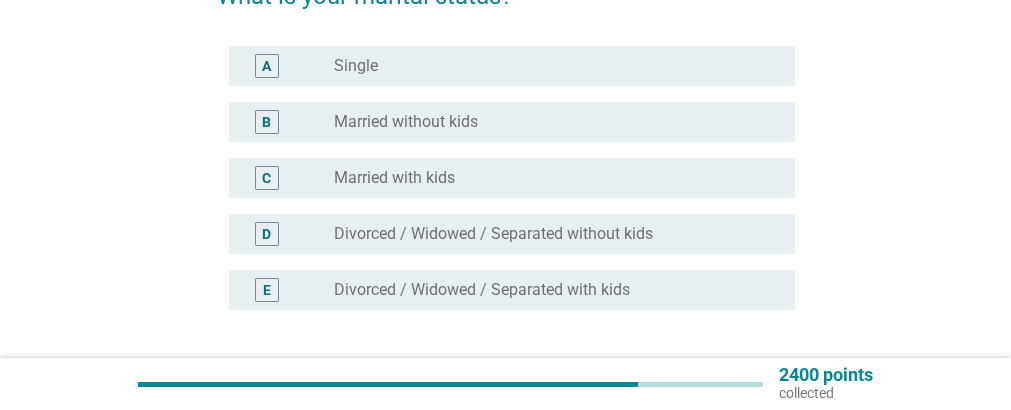 click on "radio_button_unchecked Married with kids" at bounding box center [548, 178] 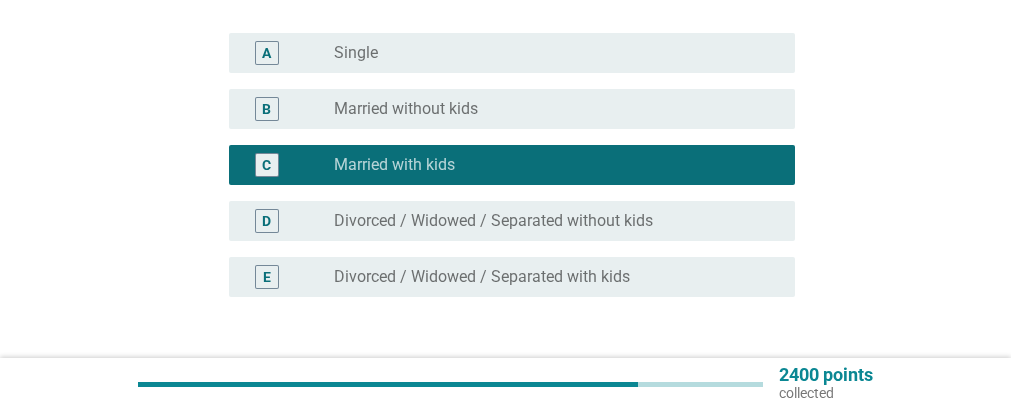 scroll, scrollTop: 362, scrollLeft: 0, axis: vertical 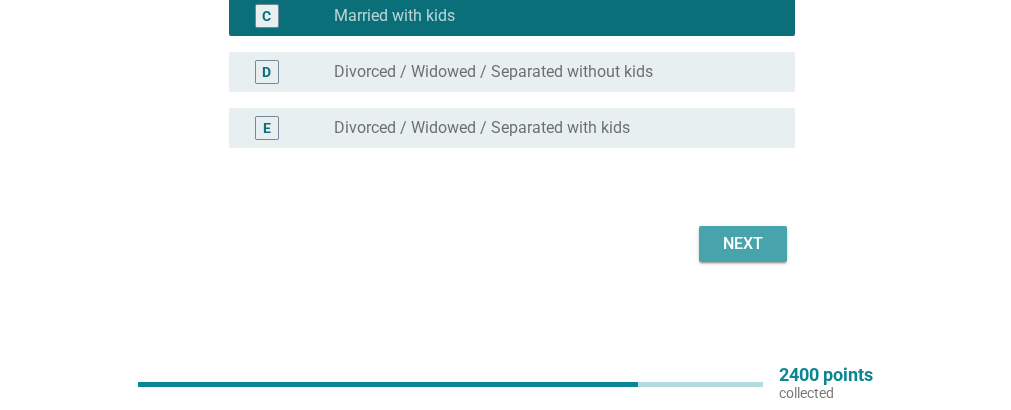click on "Next" at bounding box center (743, 244) 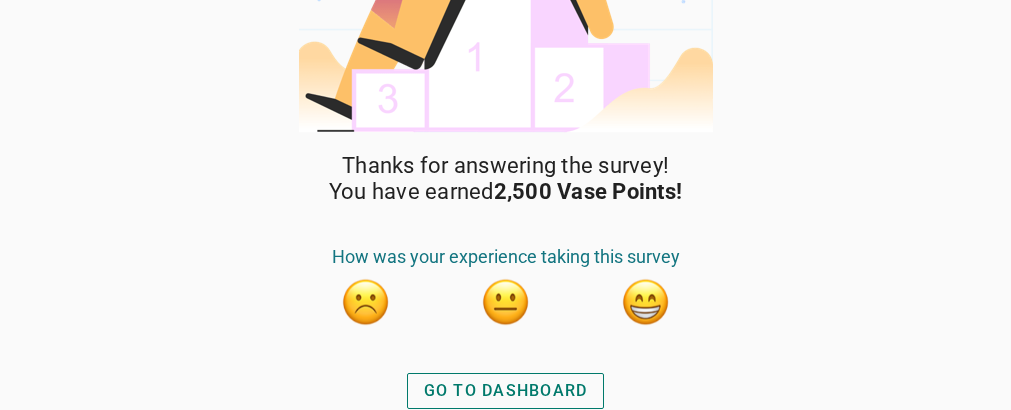 scroll, scrollTop: 223, scrollLeft: 0, axis: vertical 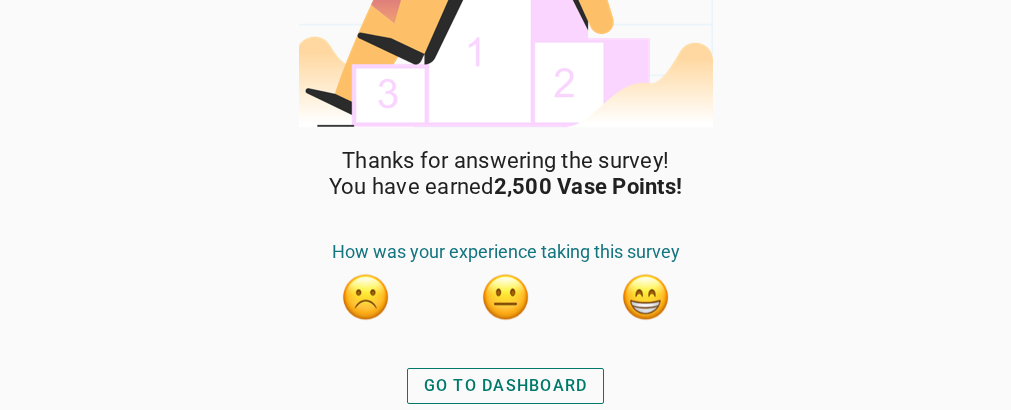 click on "GO TO DASHBOARD" at bounding box center [506, 386] 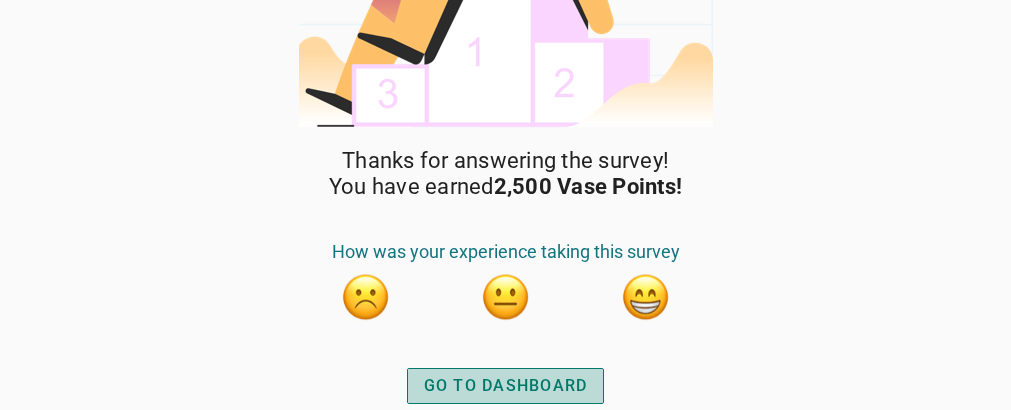 scroll, scrollTop: 0, scrollLeft: 0, axis: both 